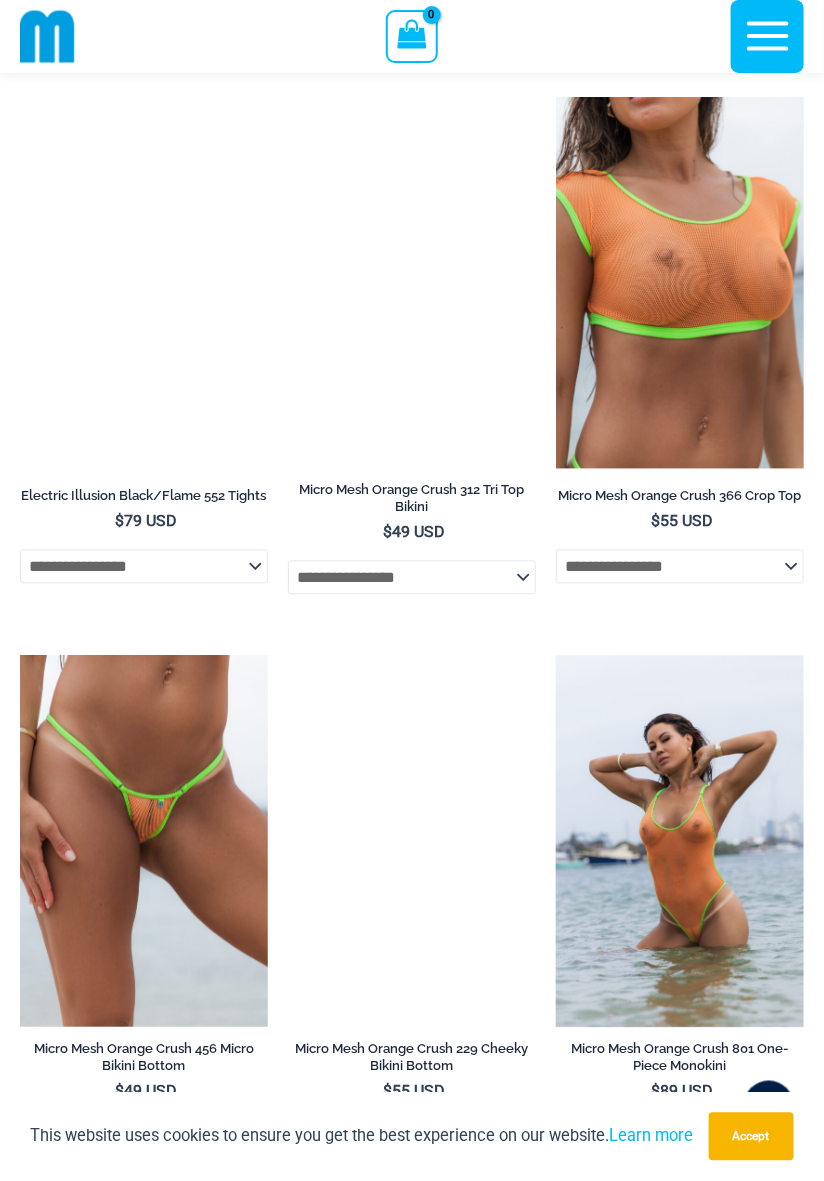 scroll, scrollTop: 2356, scrollLeft: 0, axis: vertical 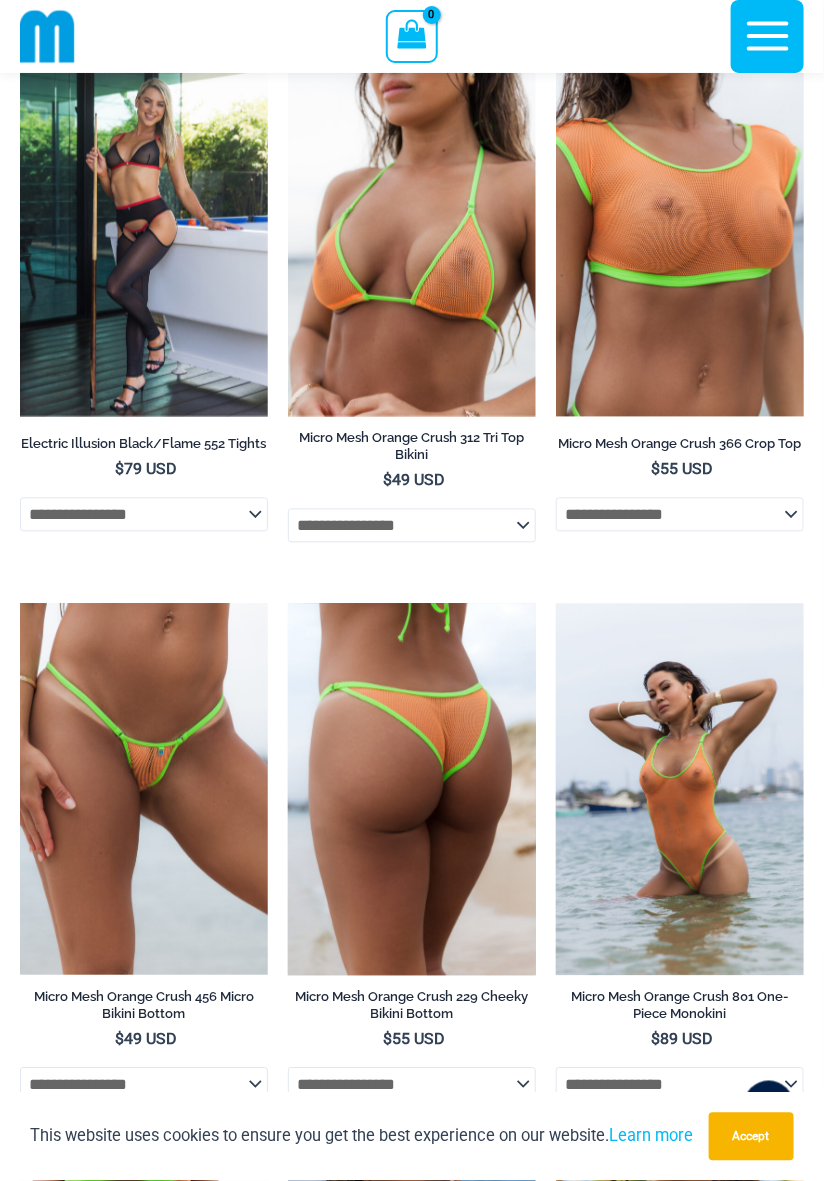 click at bounding box center (412, 790) 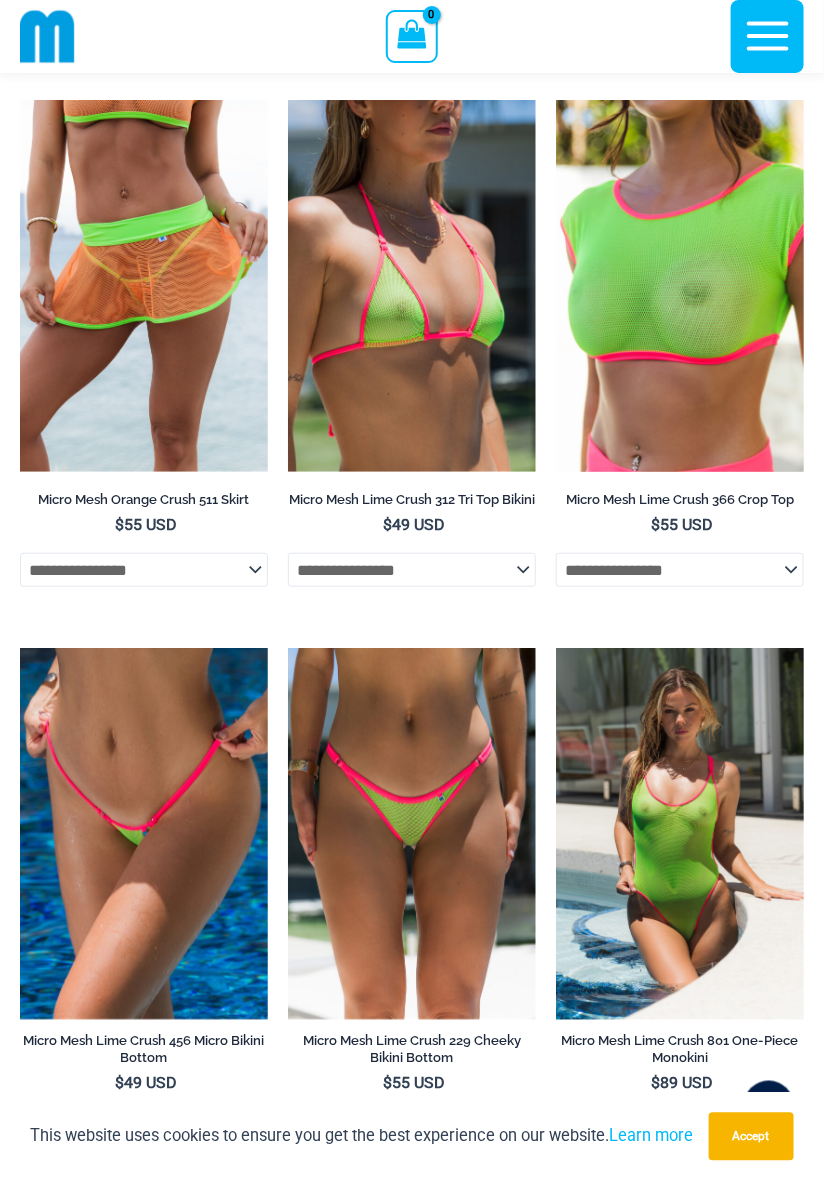 scroll, scrollTop: 3440, scrollLeft: 0, axis: vertical 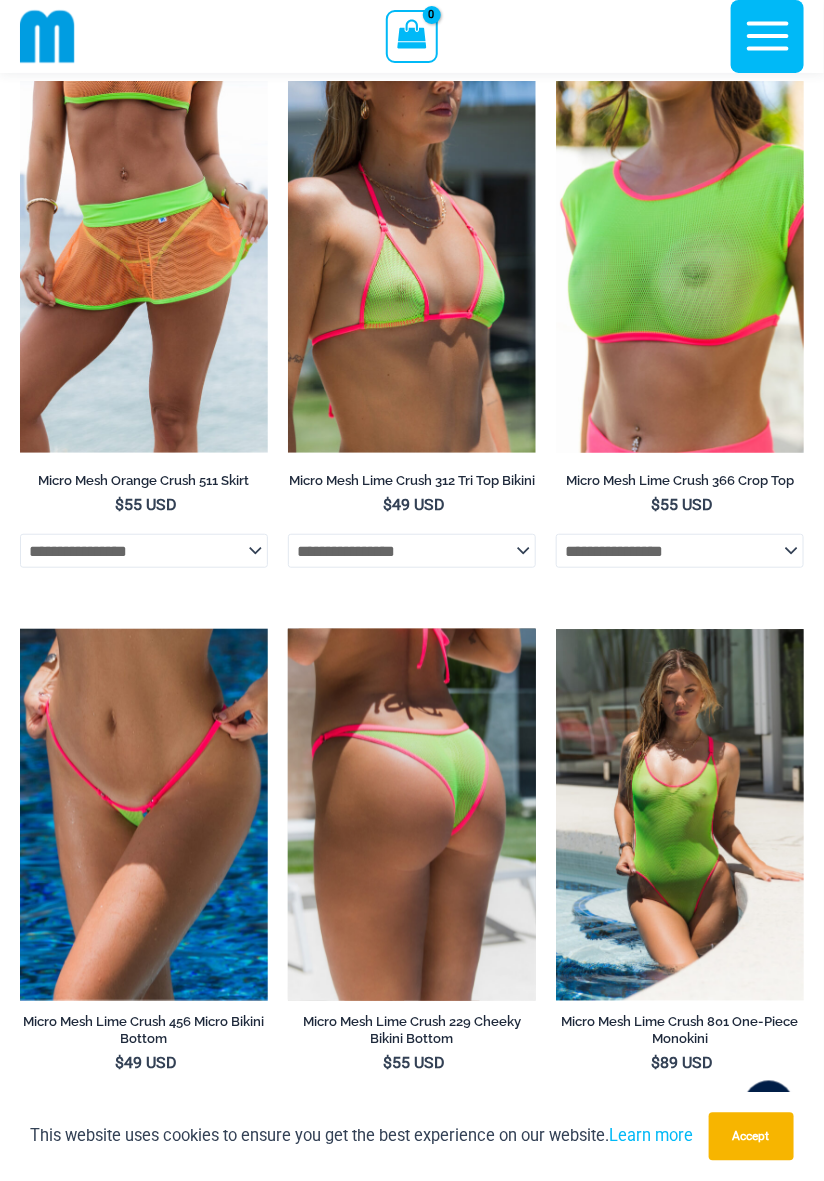 click at bounding box center (412, 815) 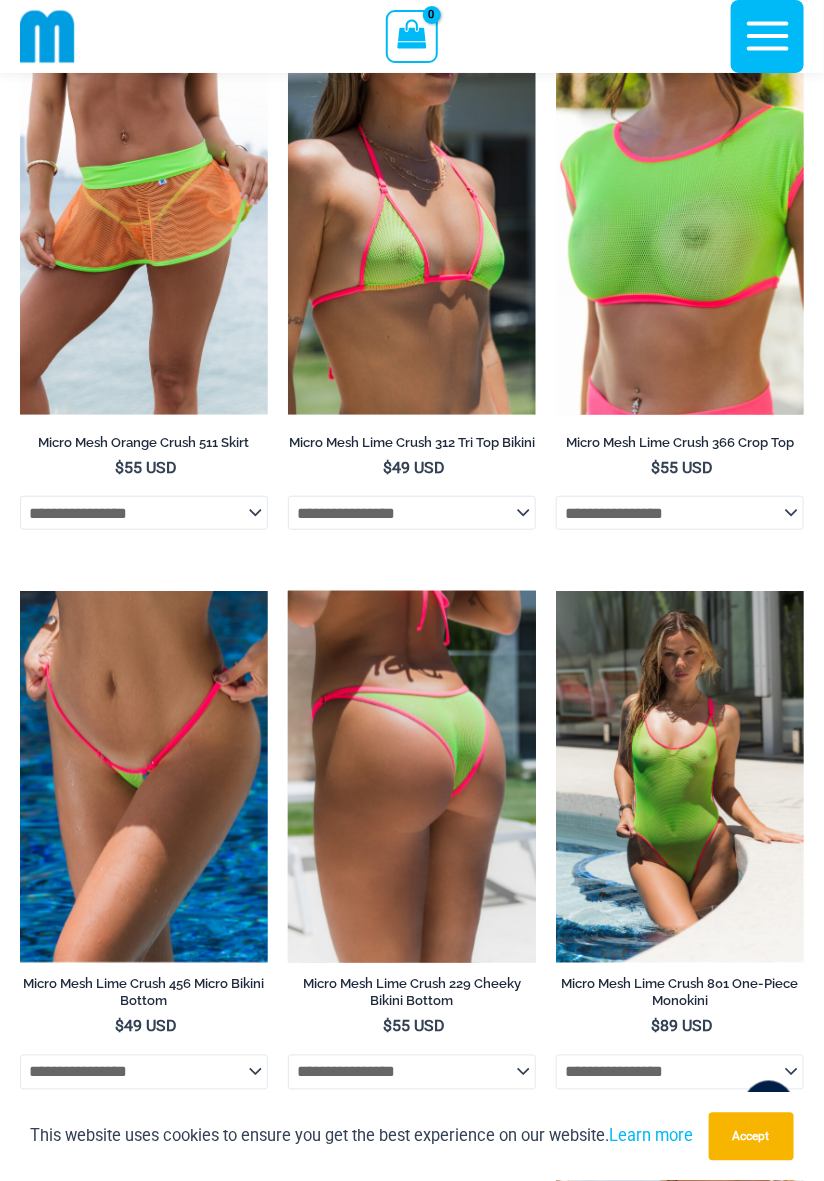 scroll, scrollTop: 3503, scrollLeft: 0, axis: vertical 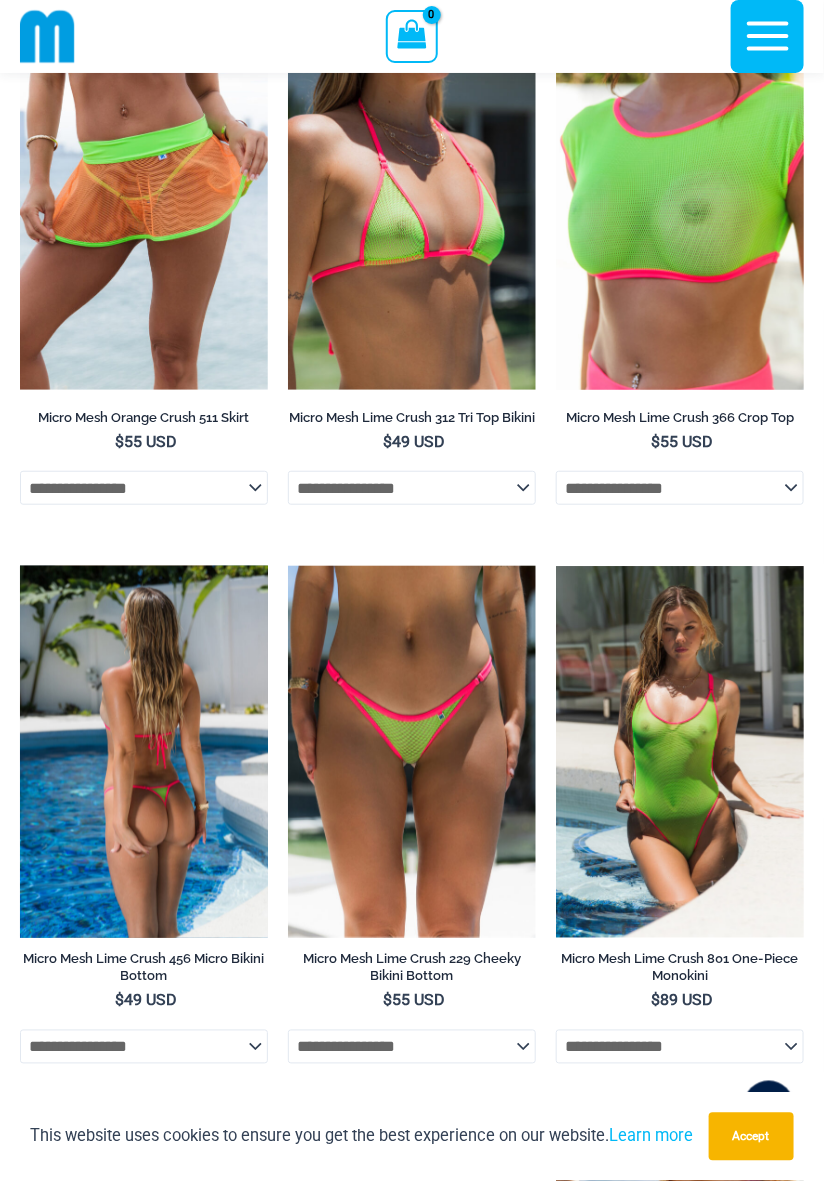 click at bounding box center [144, 752] 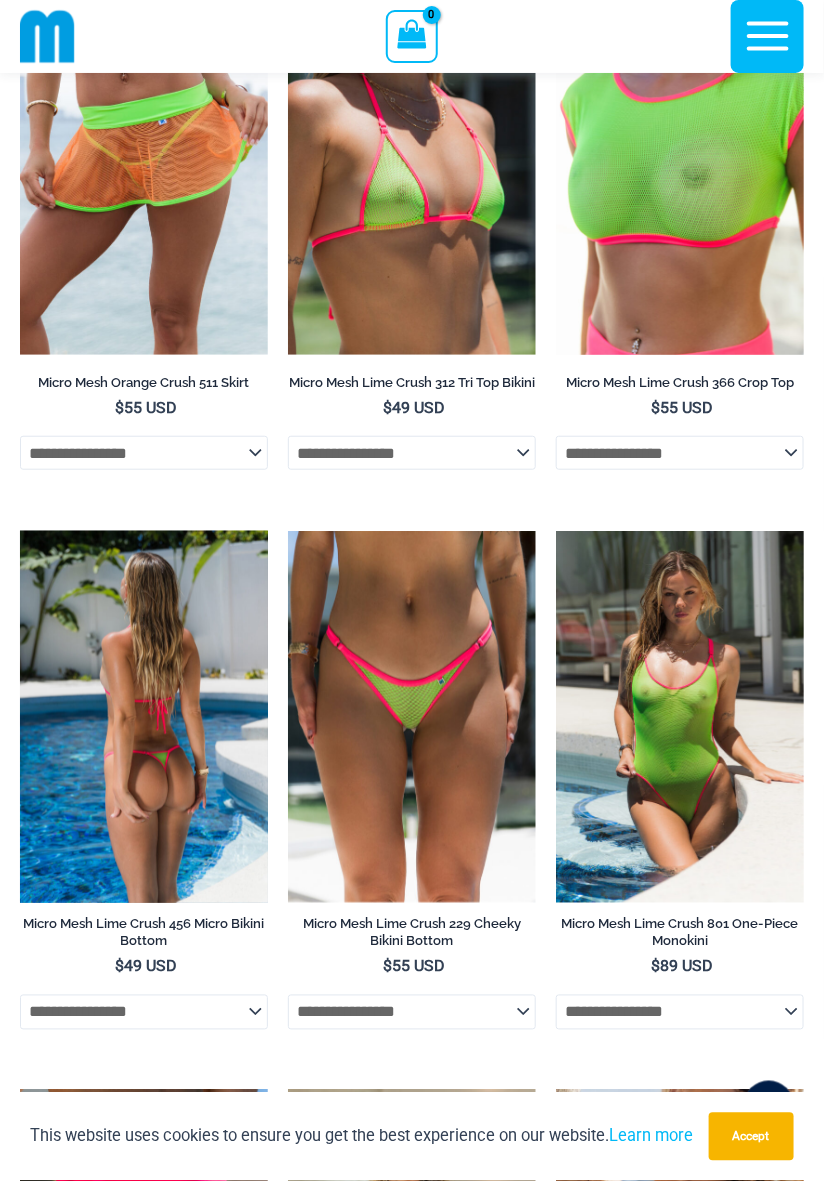 scroll, scrollTop: 3575, scrollLeft: 0, axis: vertical 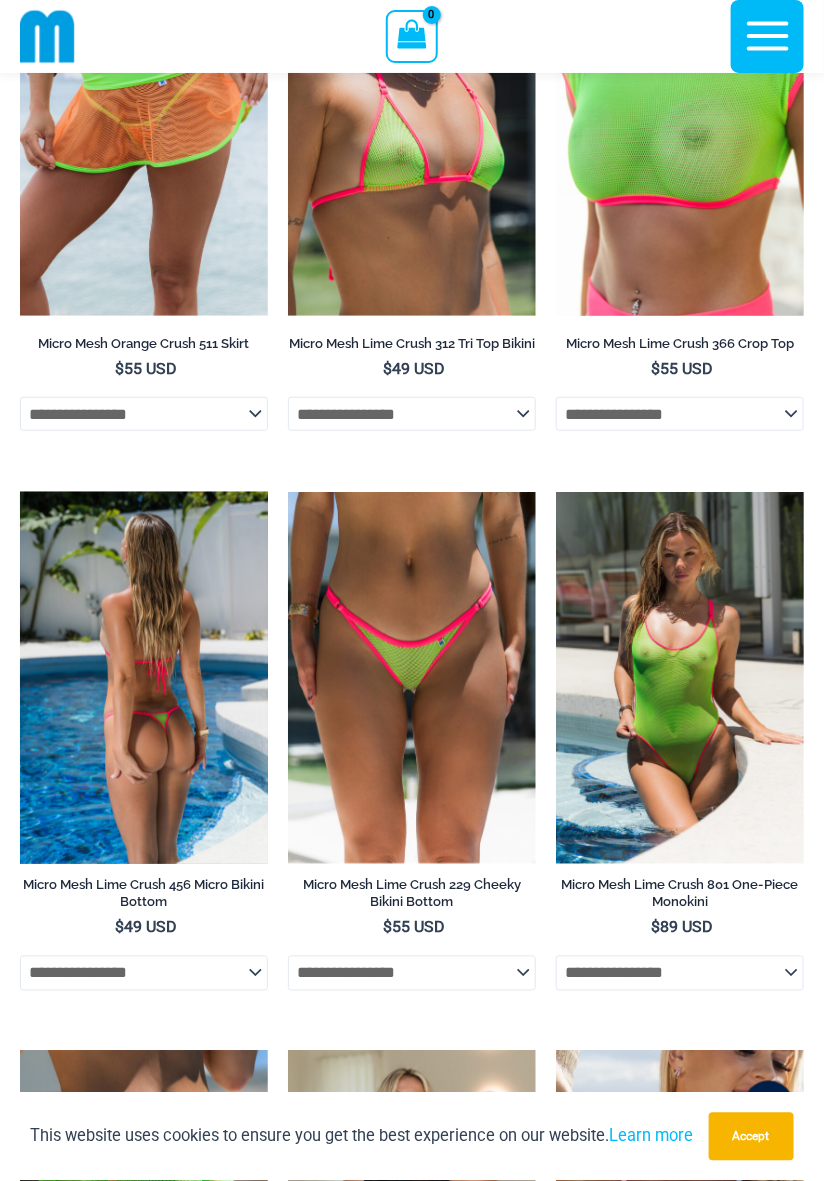 click on "**********" 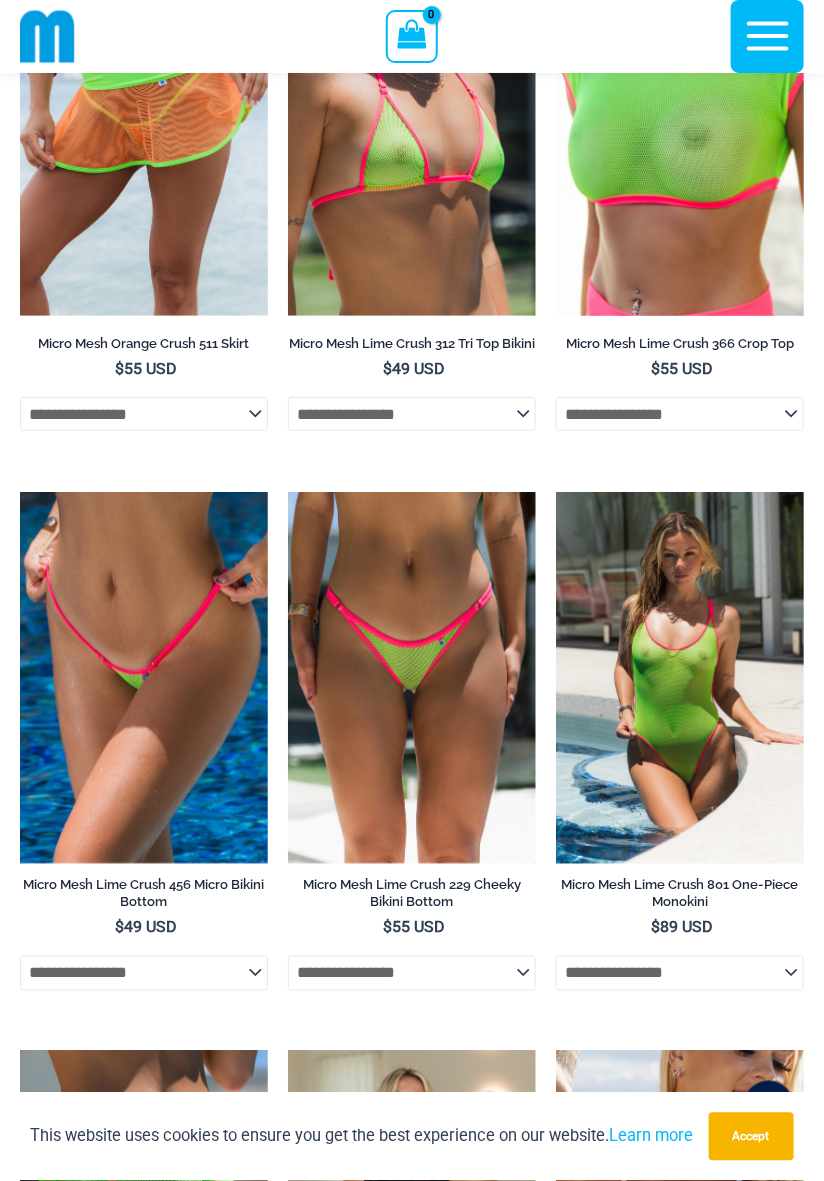 click on "shopping   vault
Filters
Filters
Vault
Micro Bikinis
Outers
Micro Lingerie" at bounding box center [412, 517] 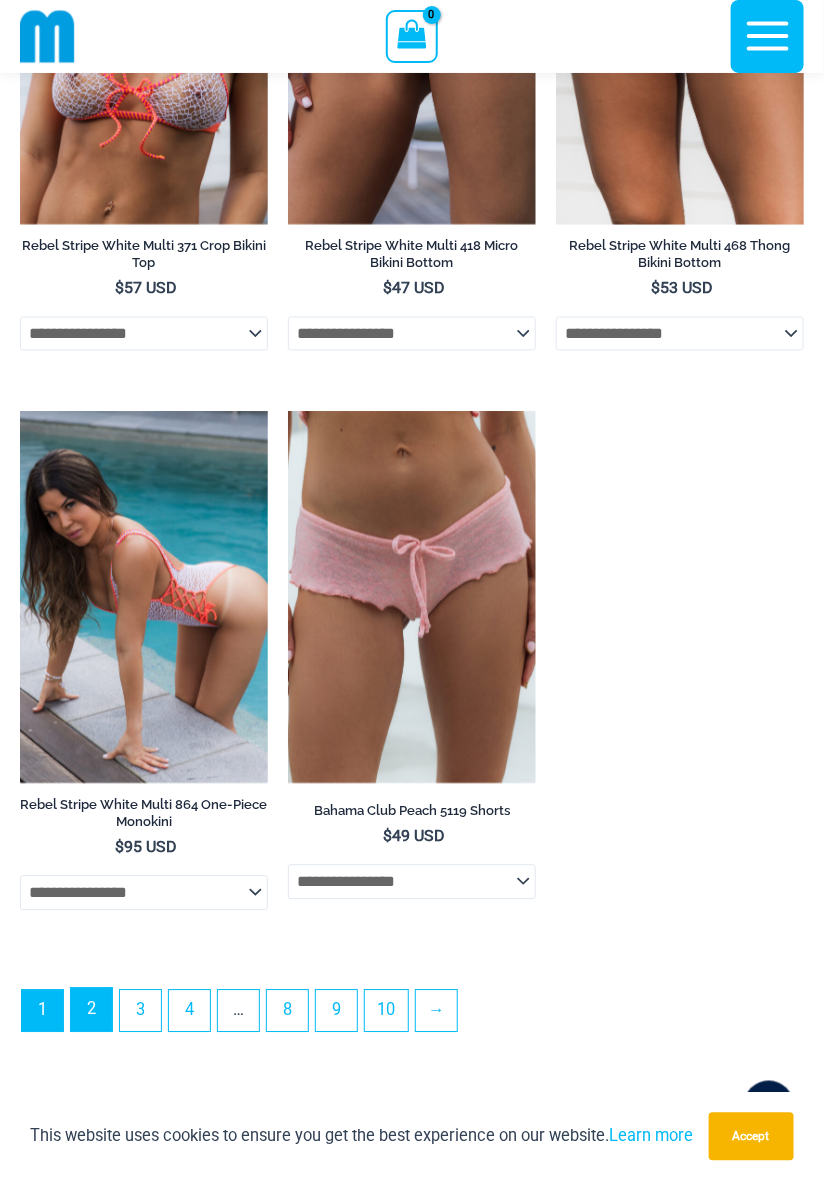 click on "2" at bounding box center [91, 1010] 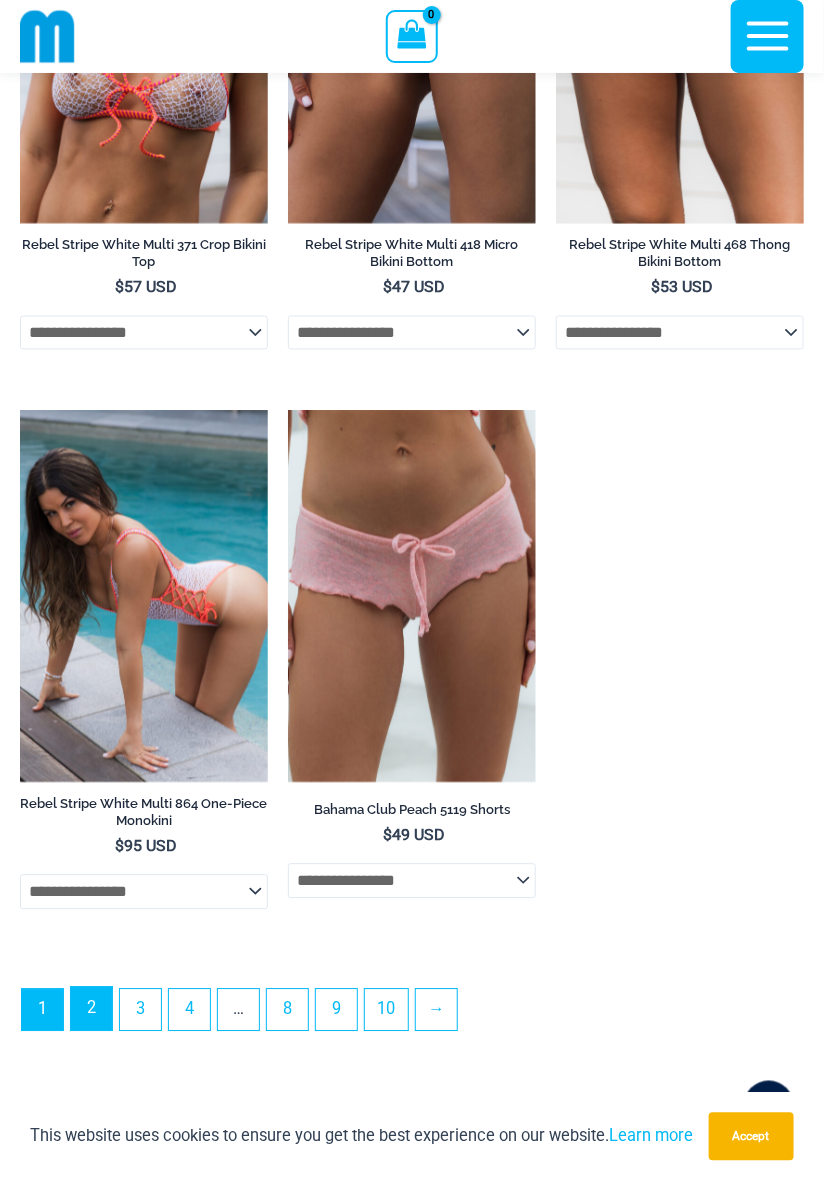 scroll, scrollTop: 5958, scrollLeft: 0, axis: vertical 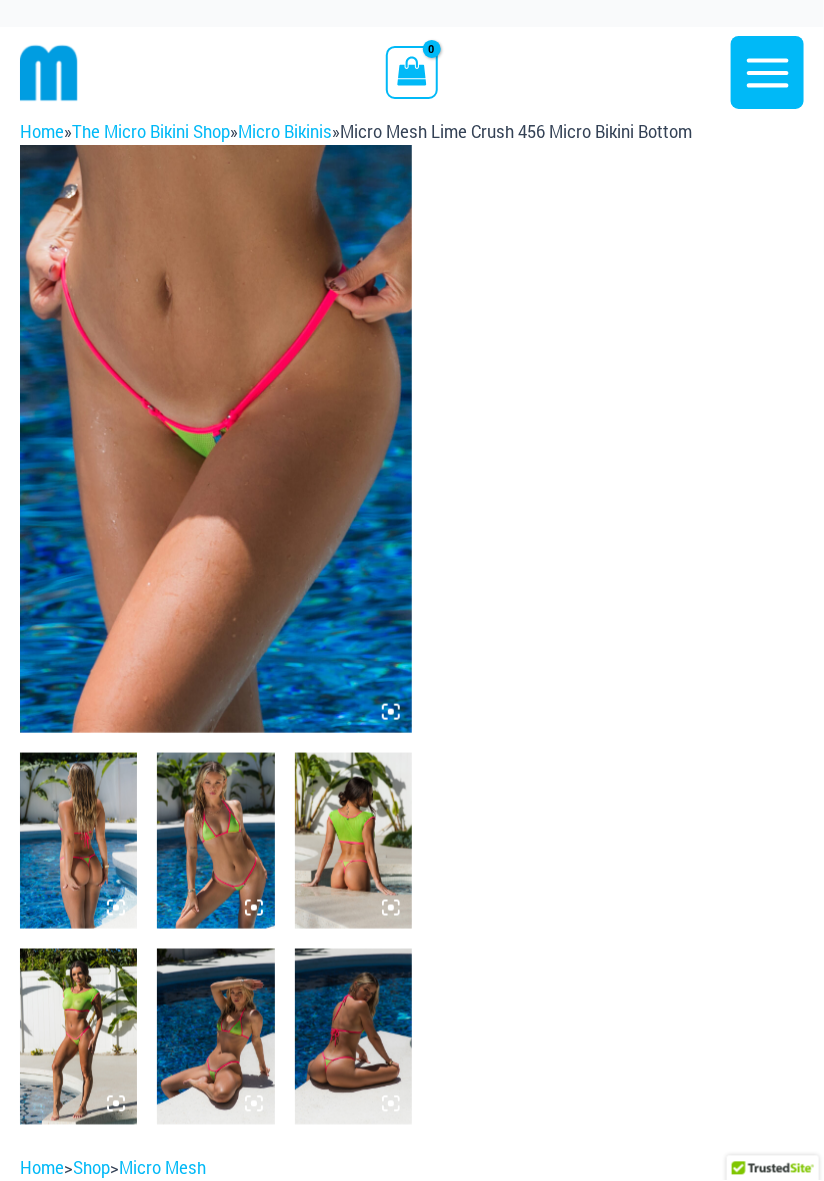 click at bounding box center [78, 841] 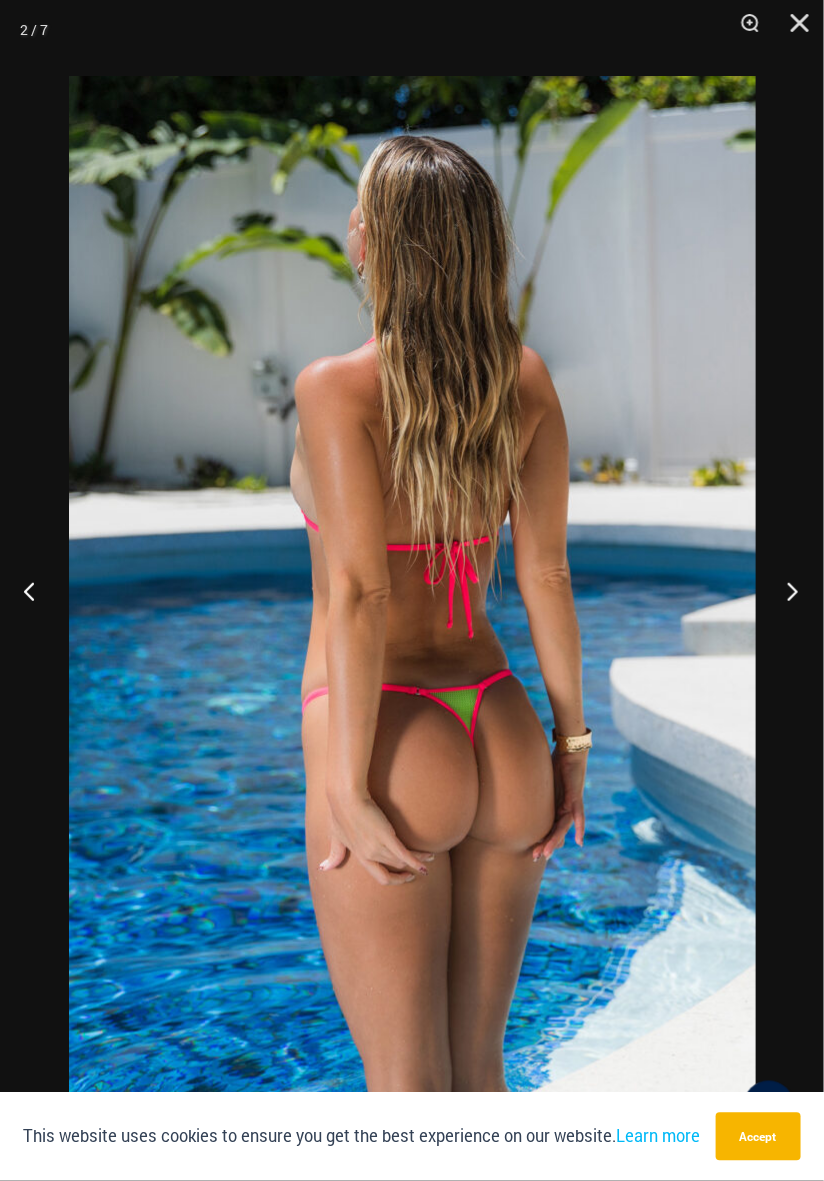click at bounding box center [786, 591] 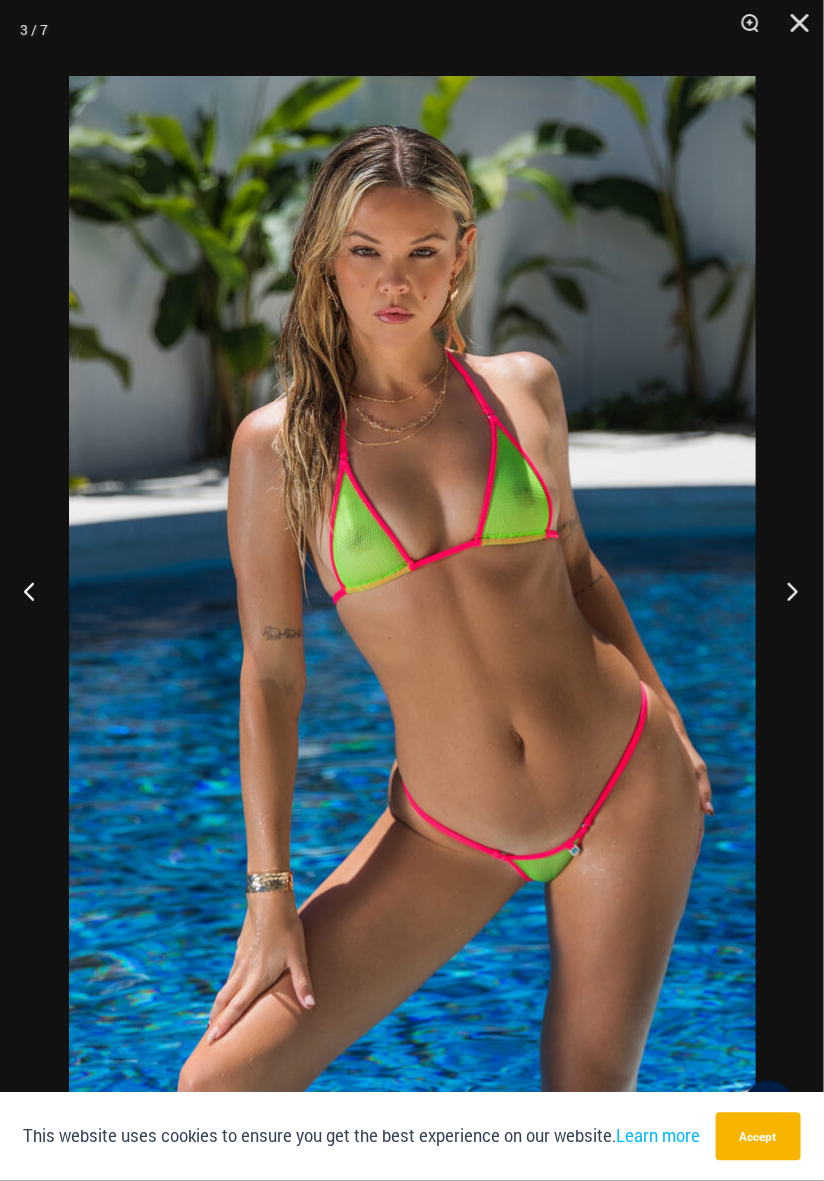 click at bounding box center [786, 591] 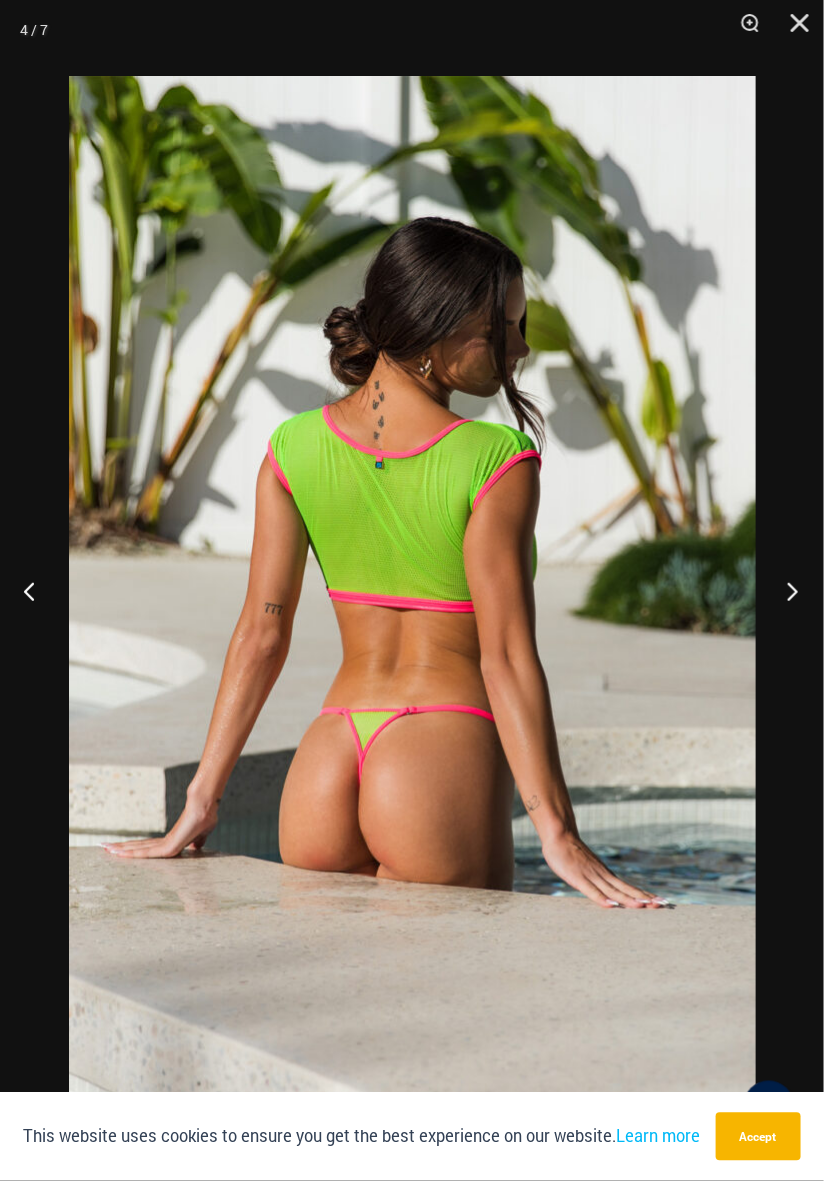 click at bounding box center [786, 591] 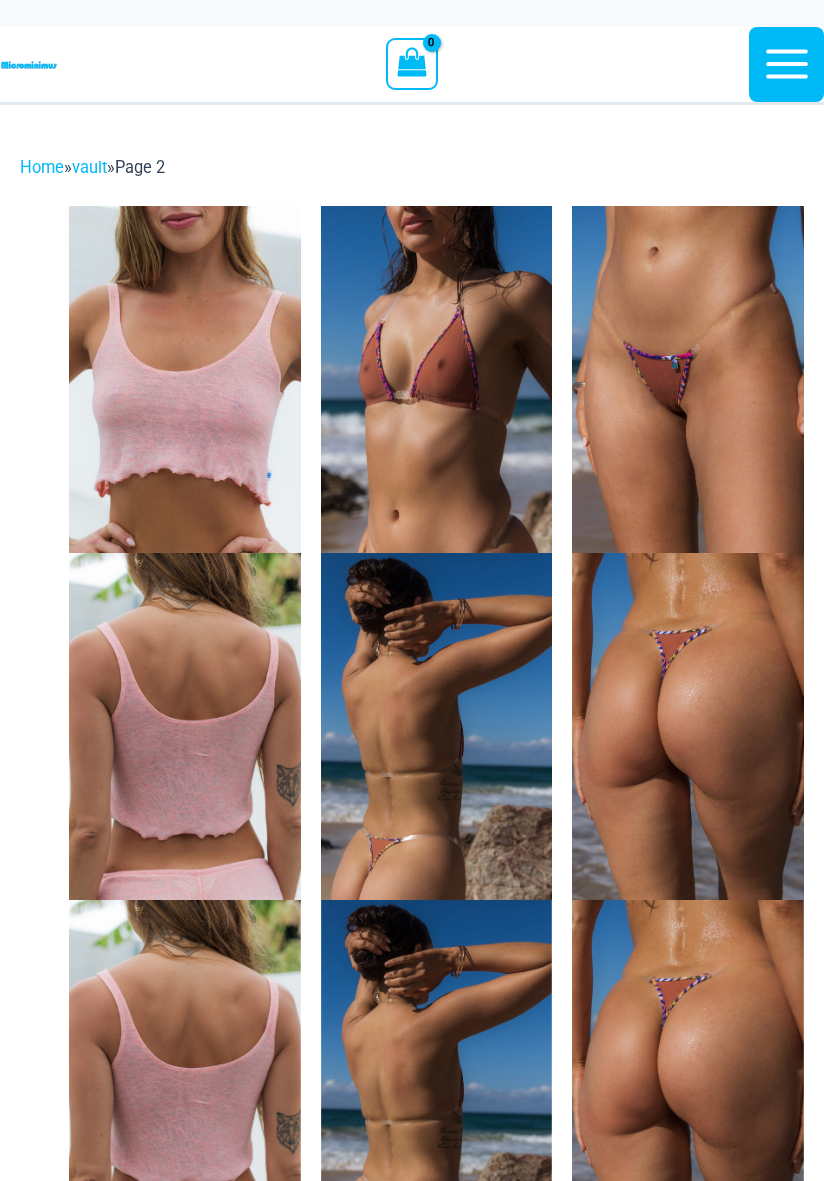 scroll, scrollTop: 0, scrollLeft: 0, axis: both 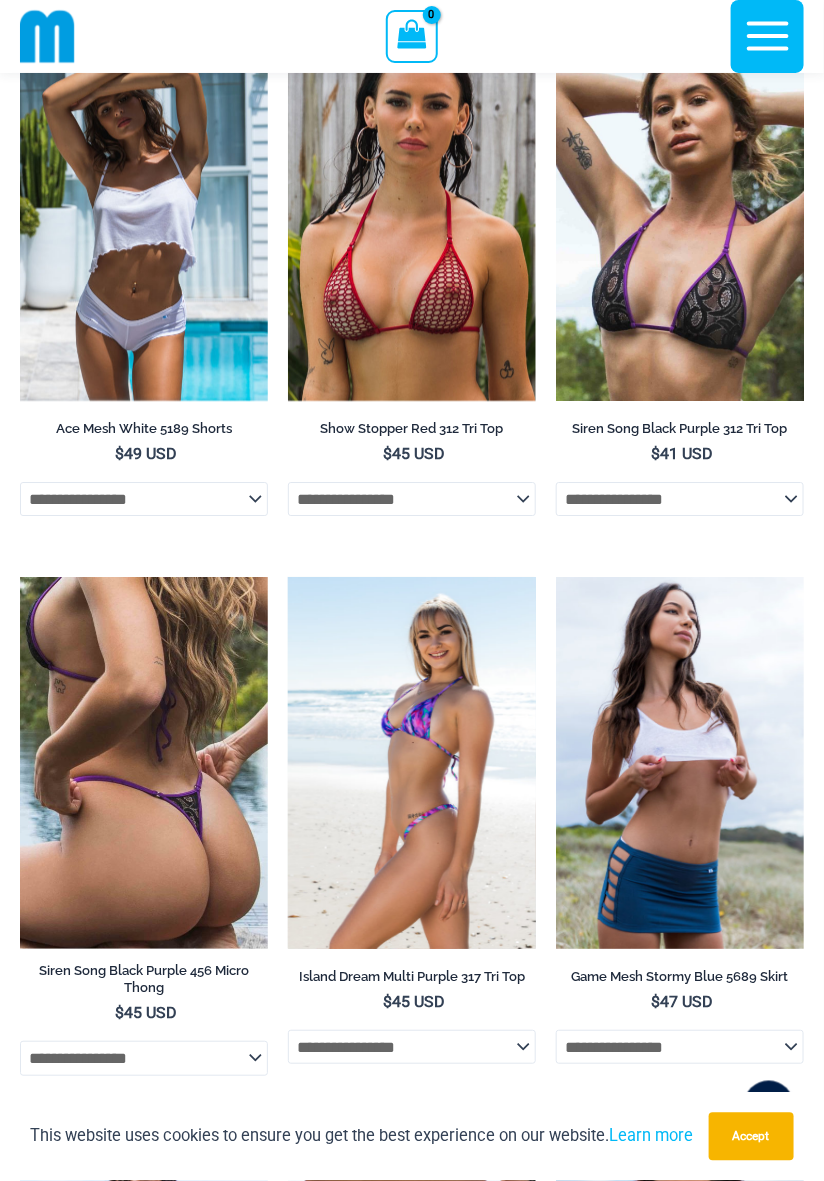 click on "**********" 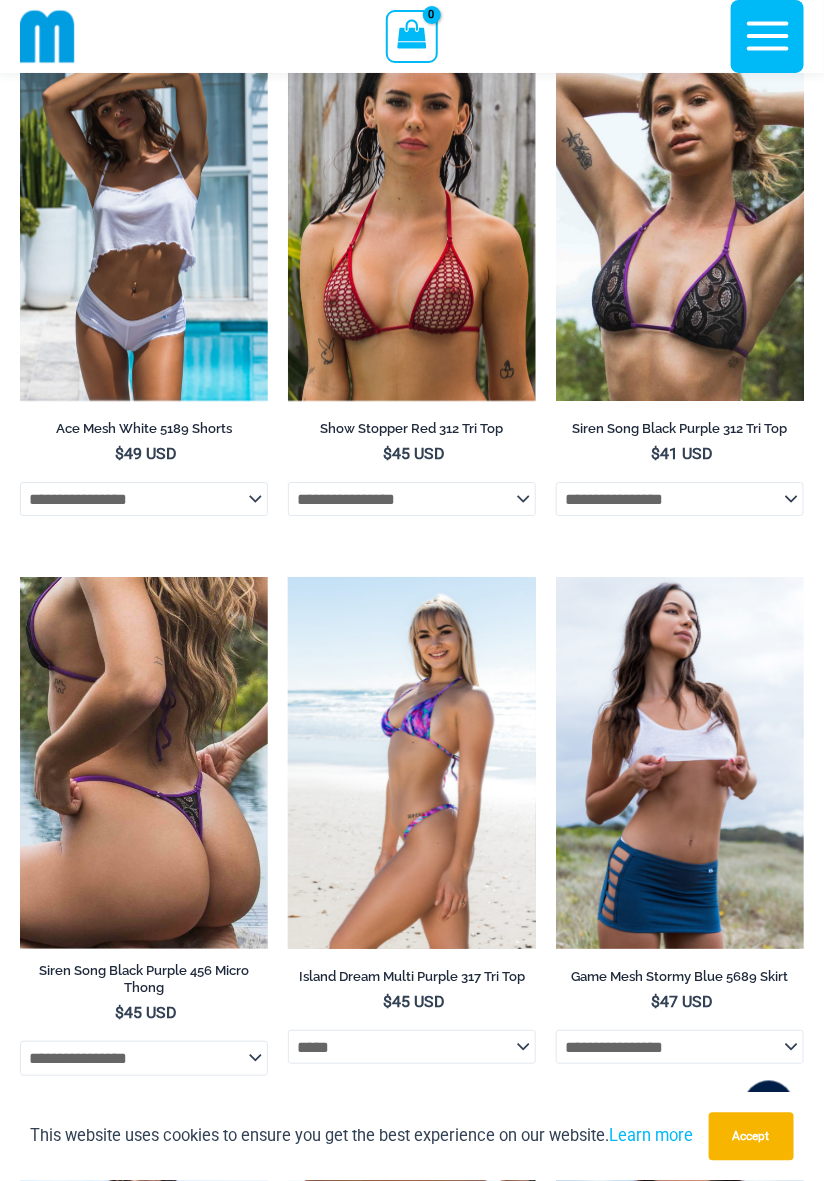 select on "*****" 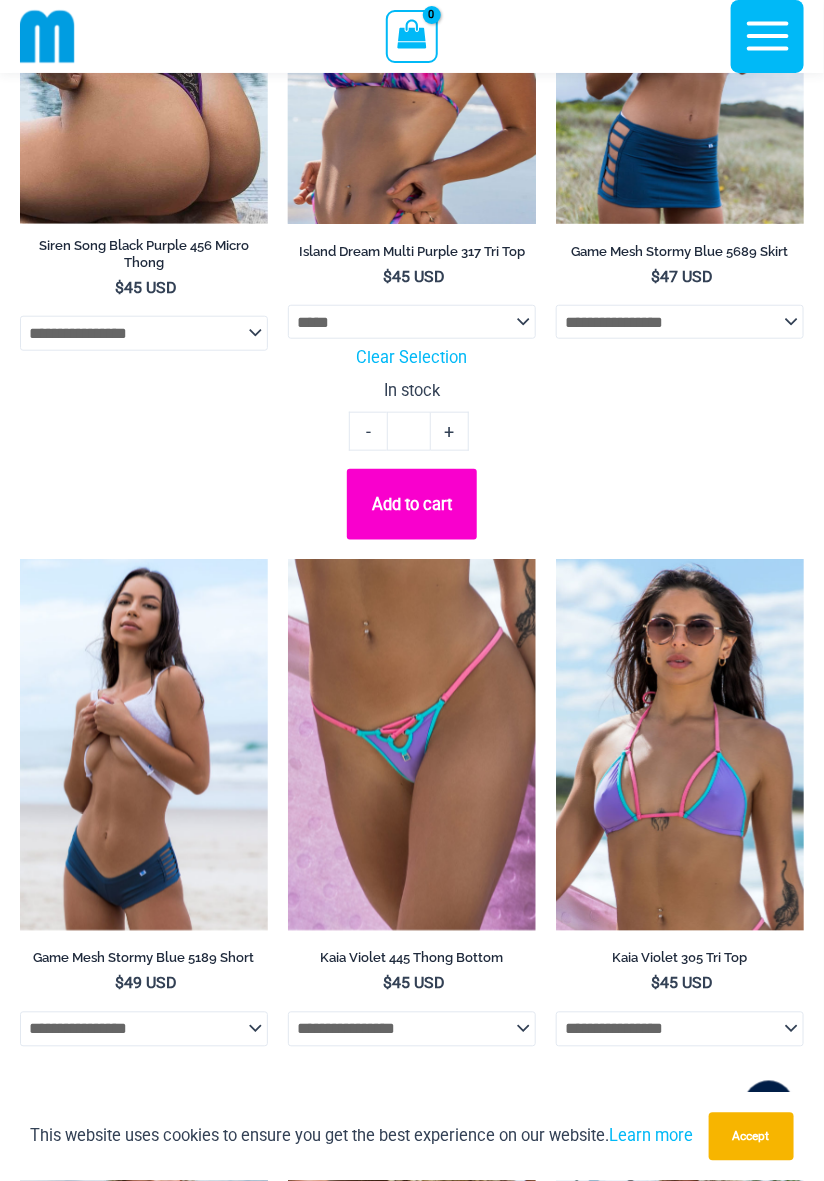 scroll, scrollTop: 3703, scrollLeft: 0, axis: vertical 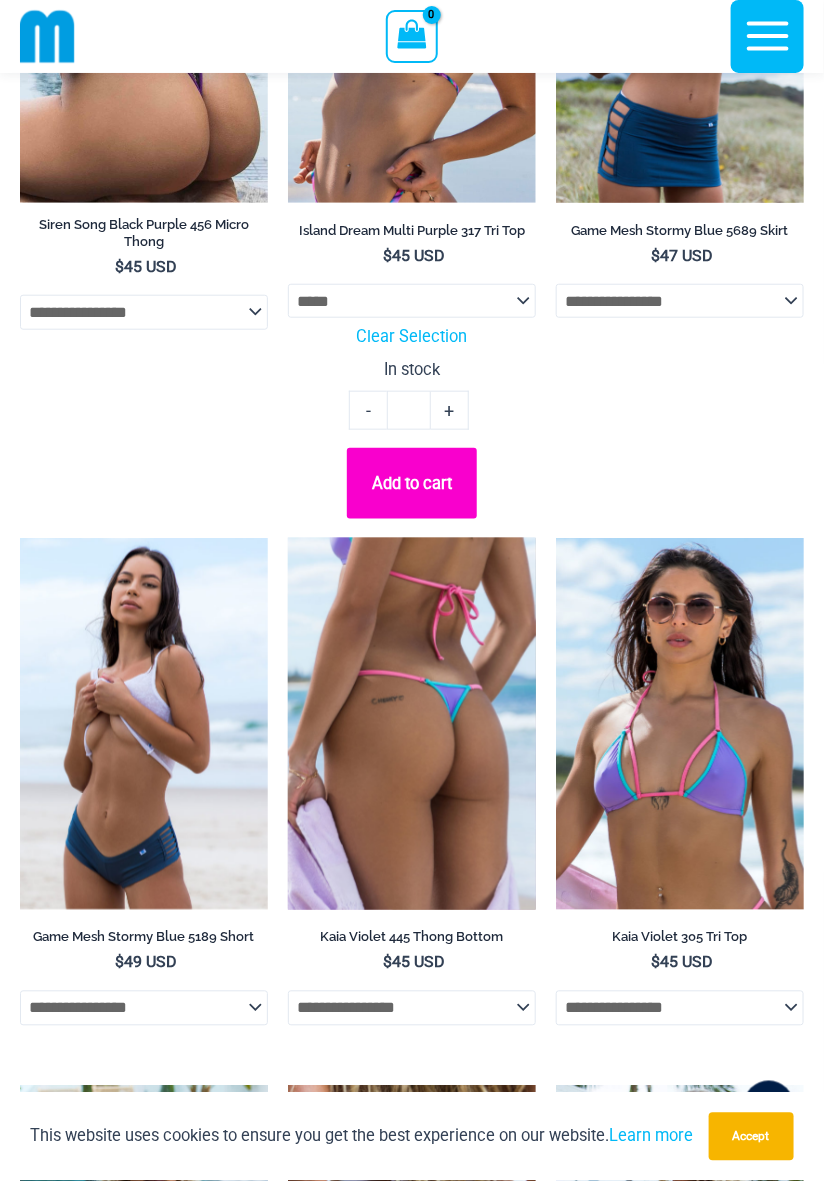 click on "**********" 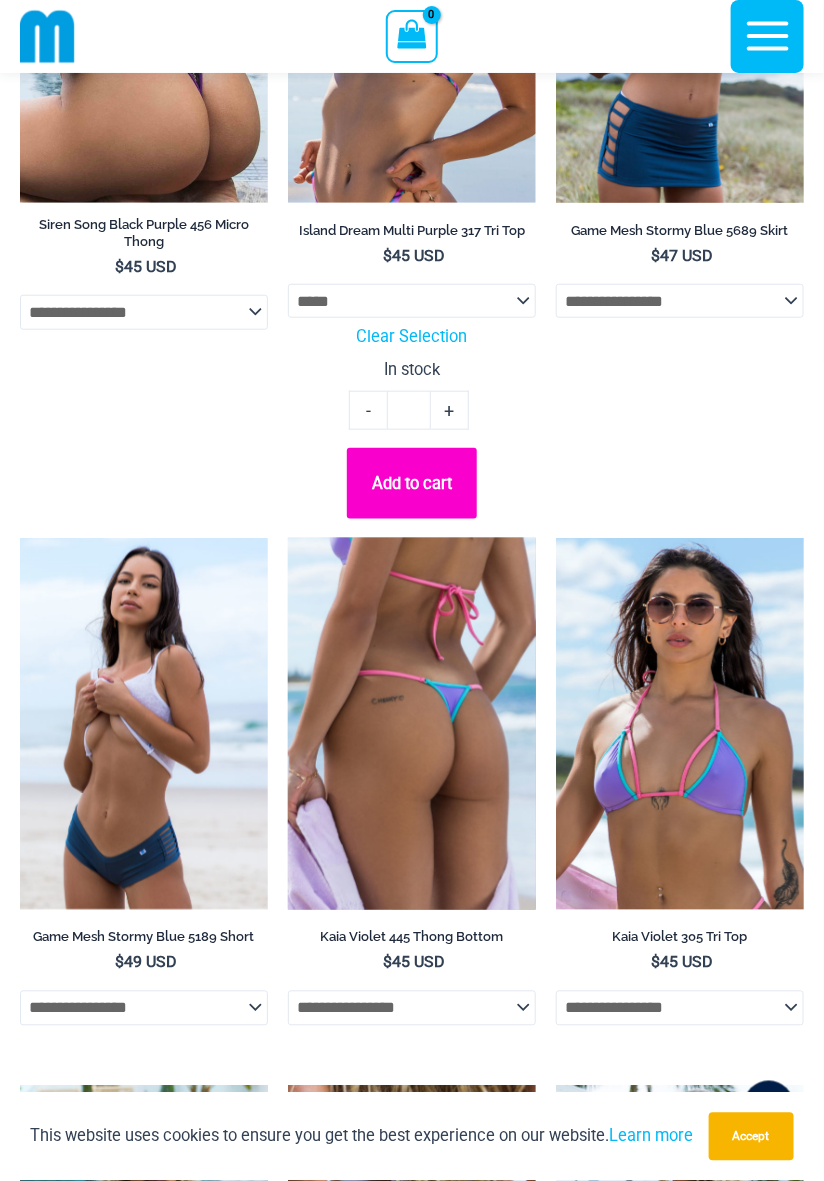select on "*****" 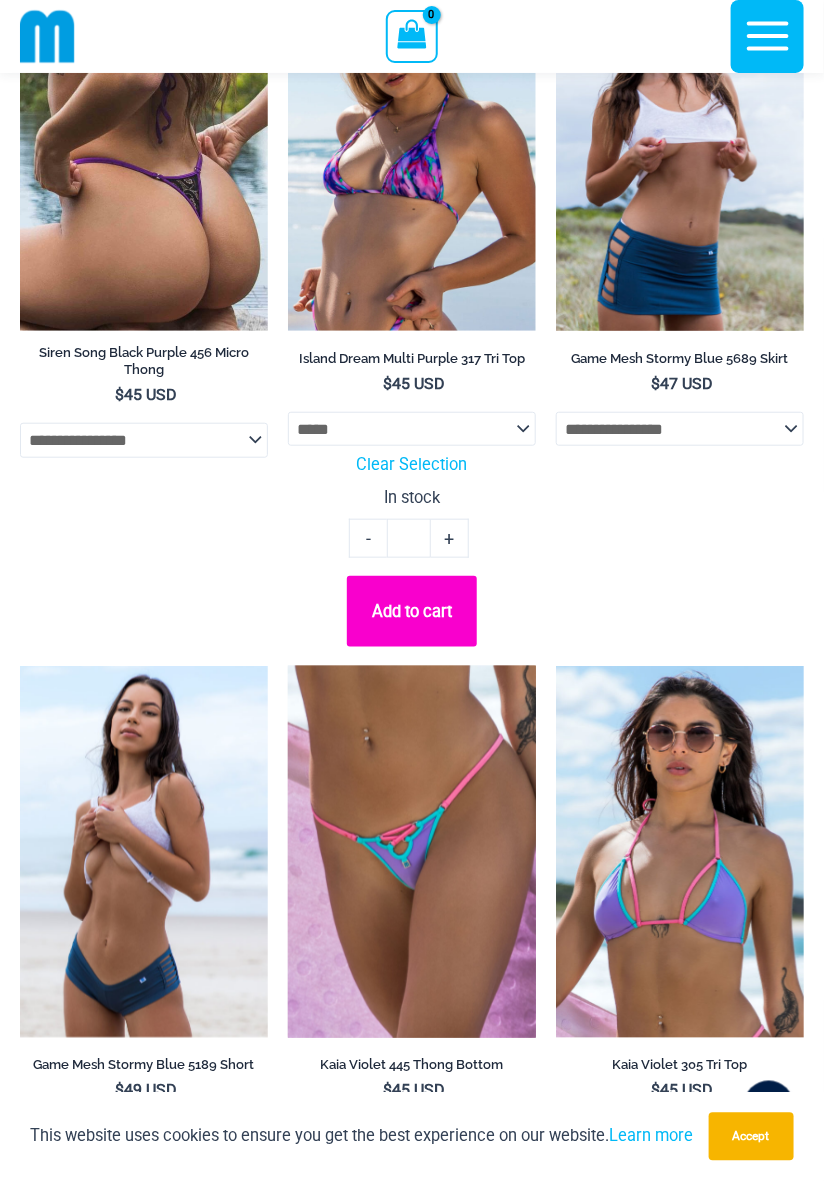 scroll, scrollTop: 3569, scrollLeft: 0, axis: vertical 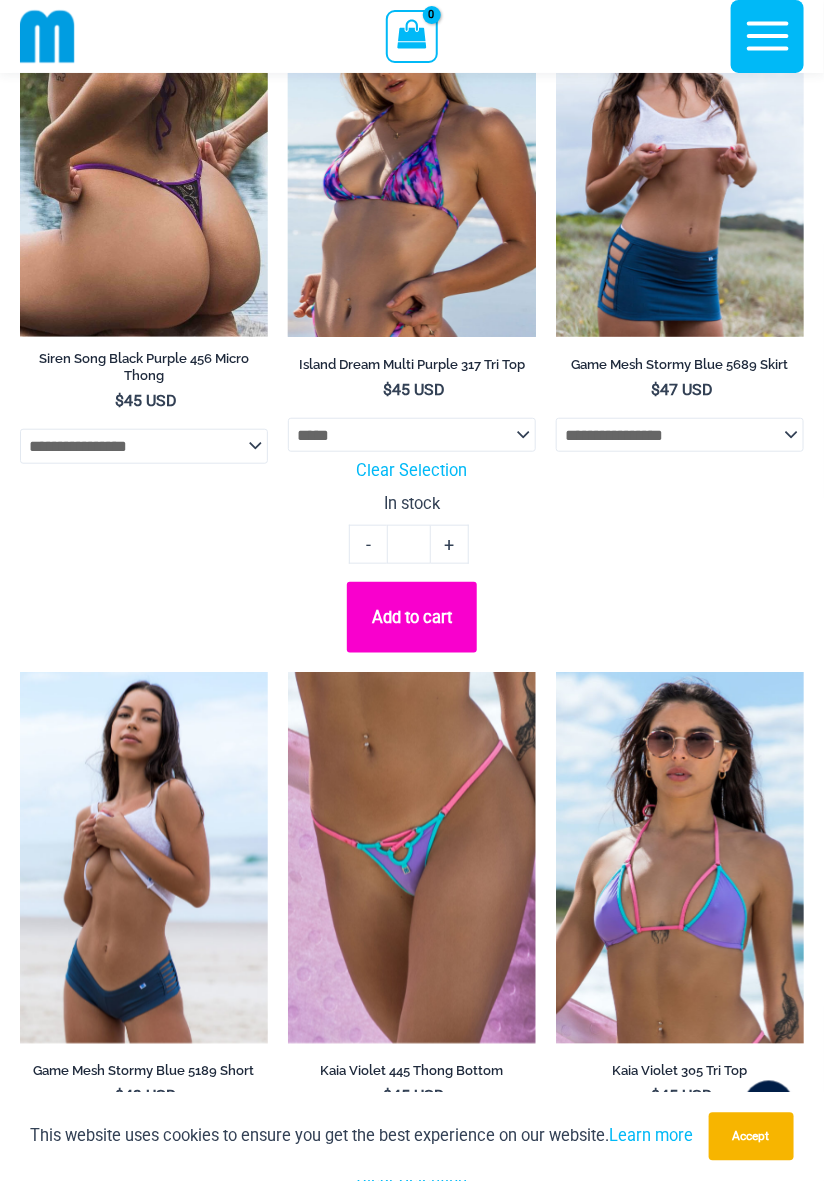 click on "**********" 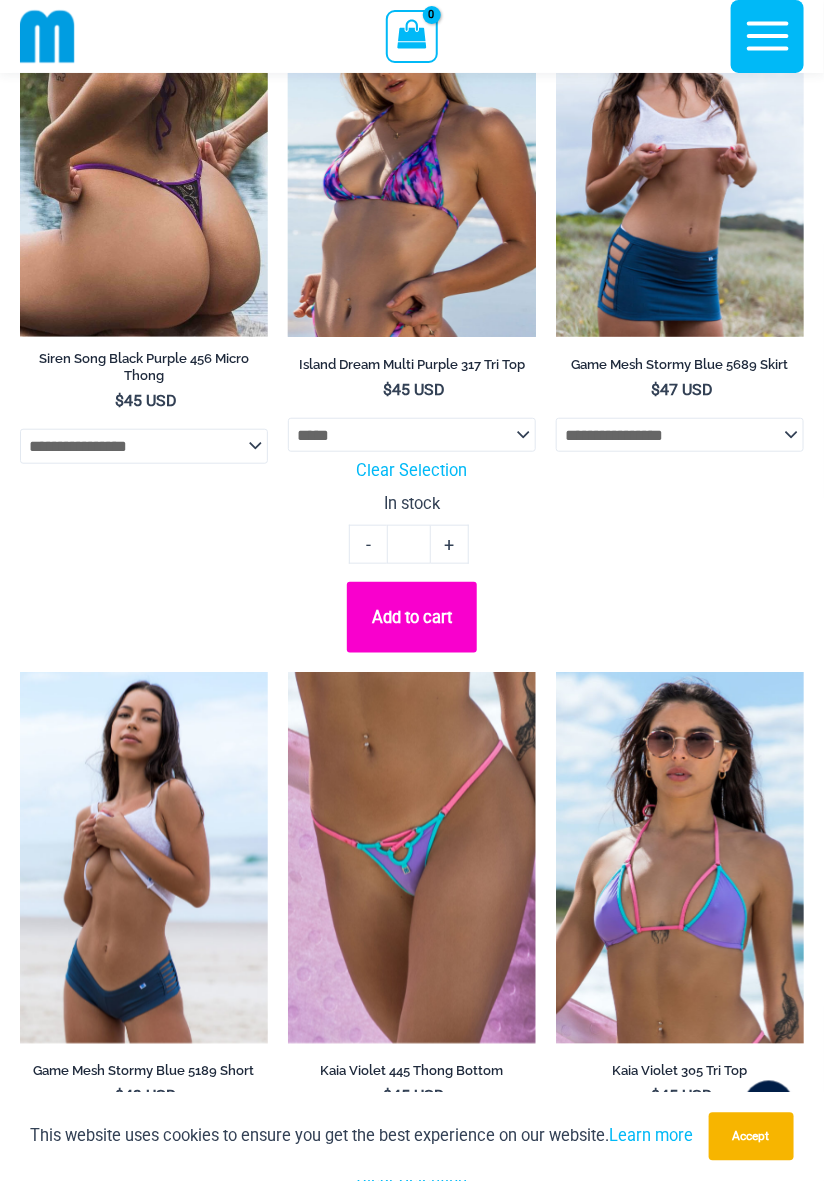 select 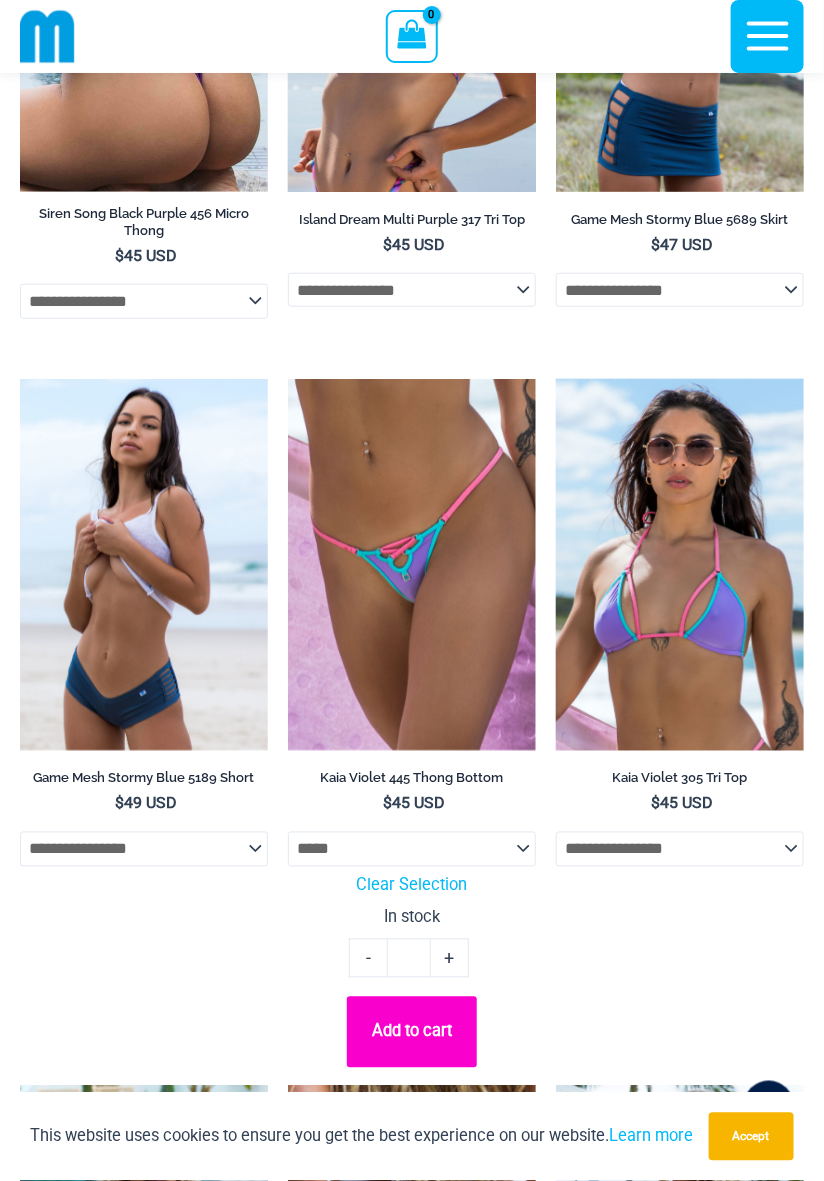 scroll, scrollTop: 3720, scrollLeft: 0, axis: vertical 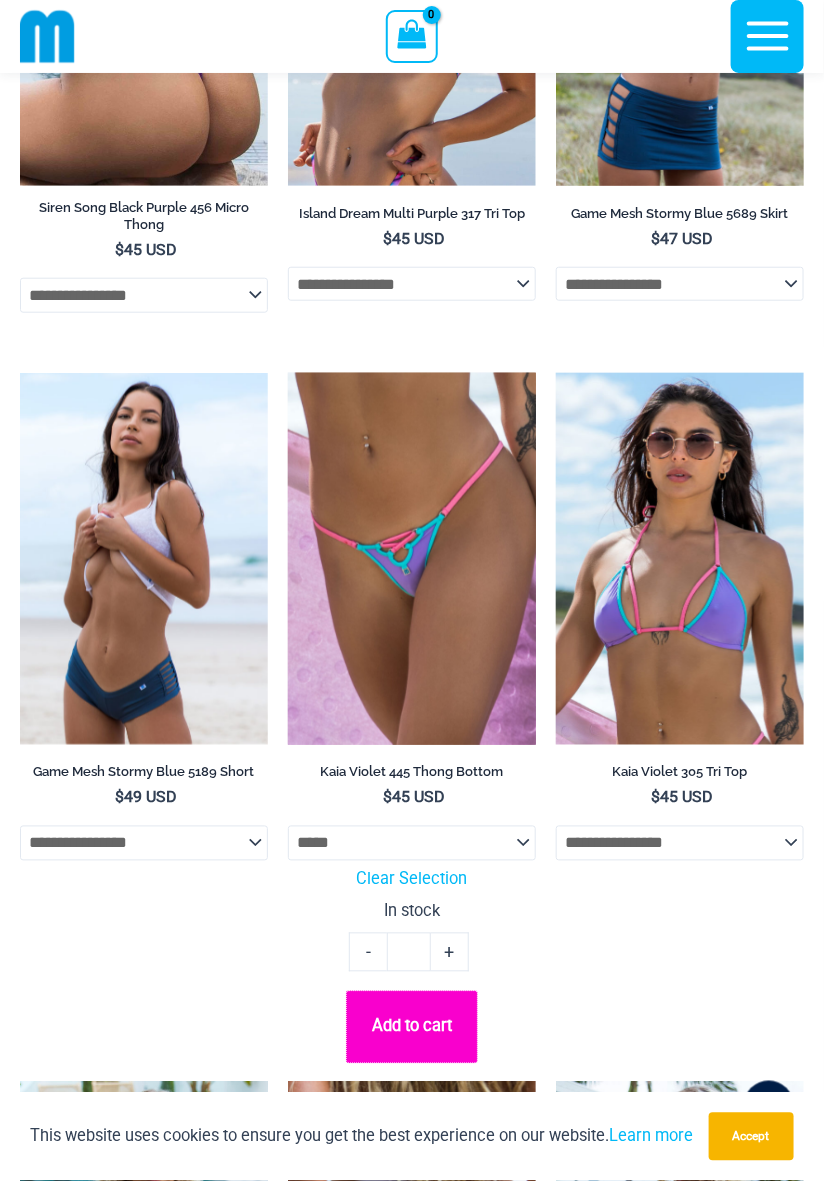 click on "Add to cart" 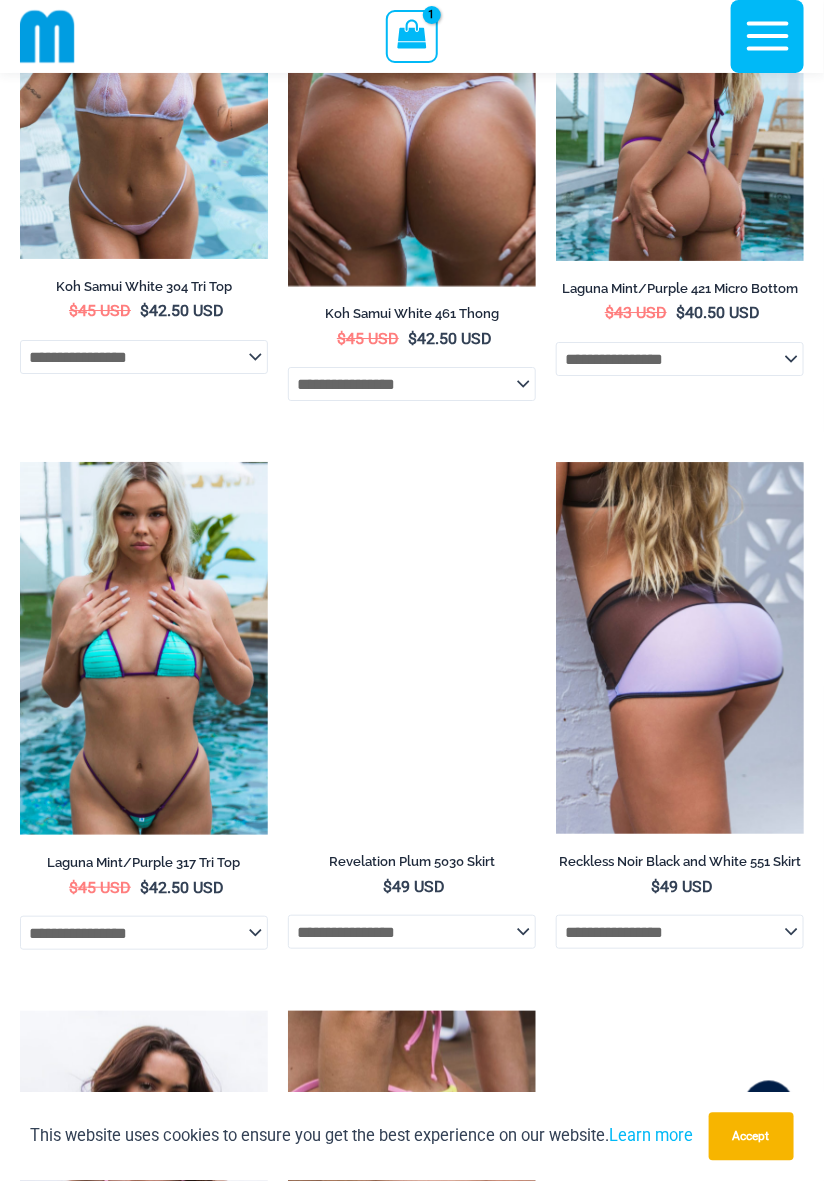 scroll, scrollTop: 4923, scrollLeft: 0, axis: vertical 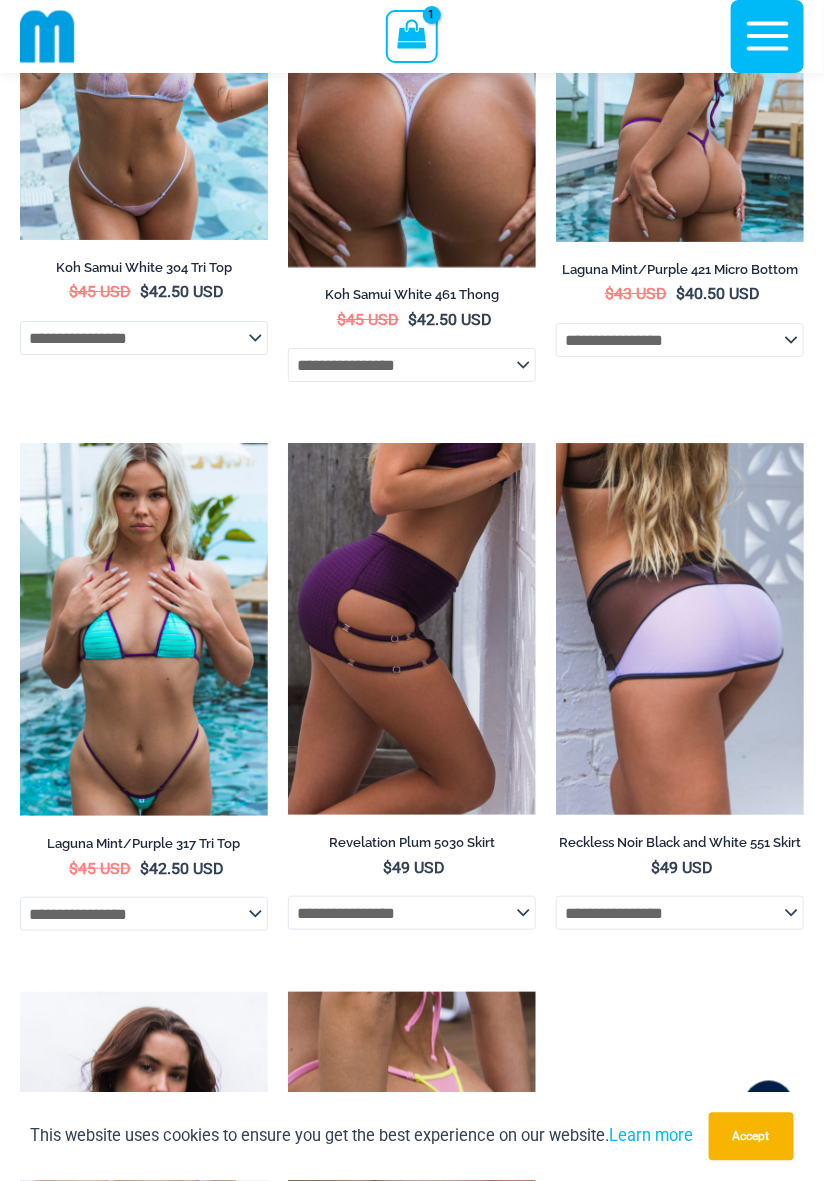 click on "**********" 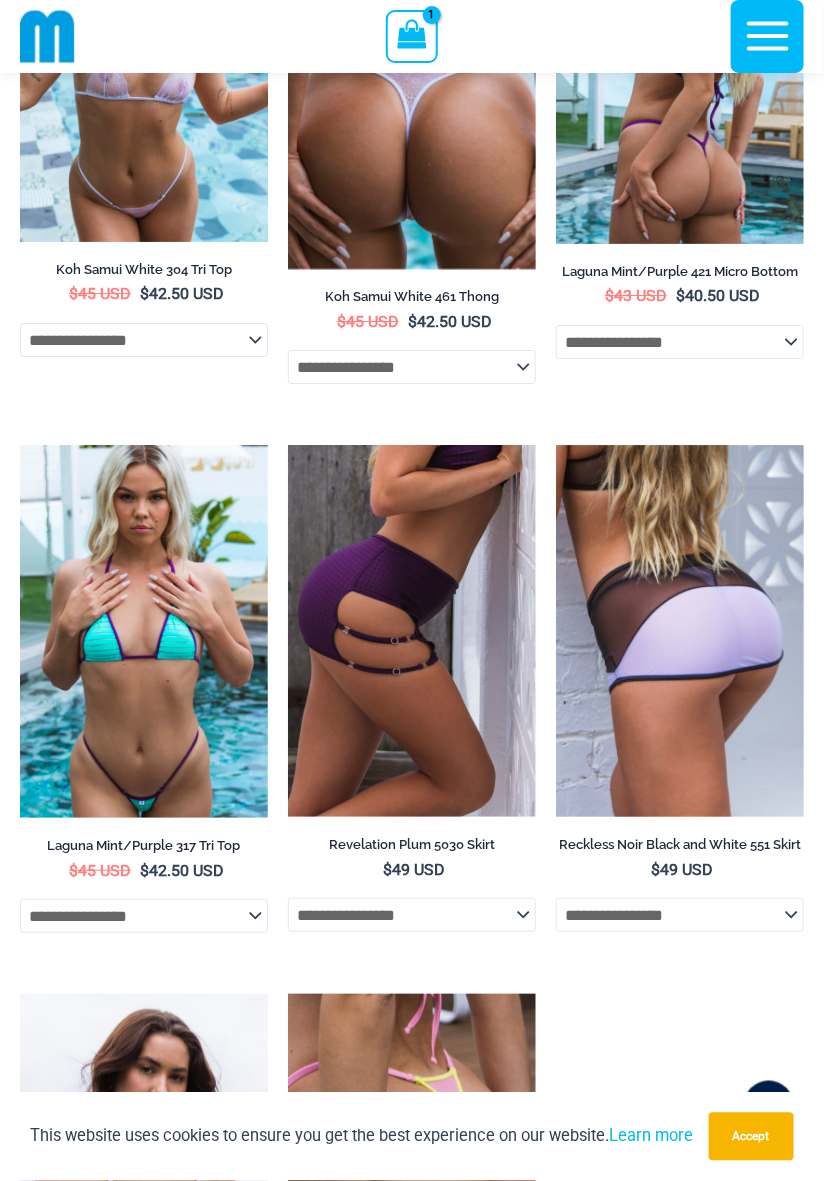 click on "**********" at bounding box center (412, -1589) 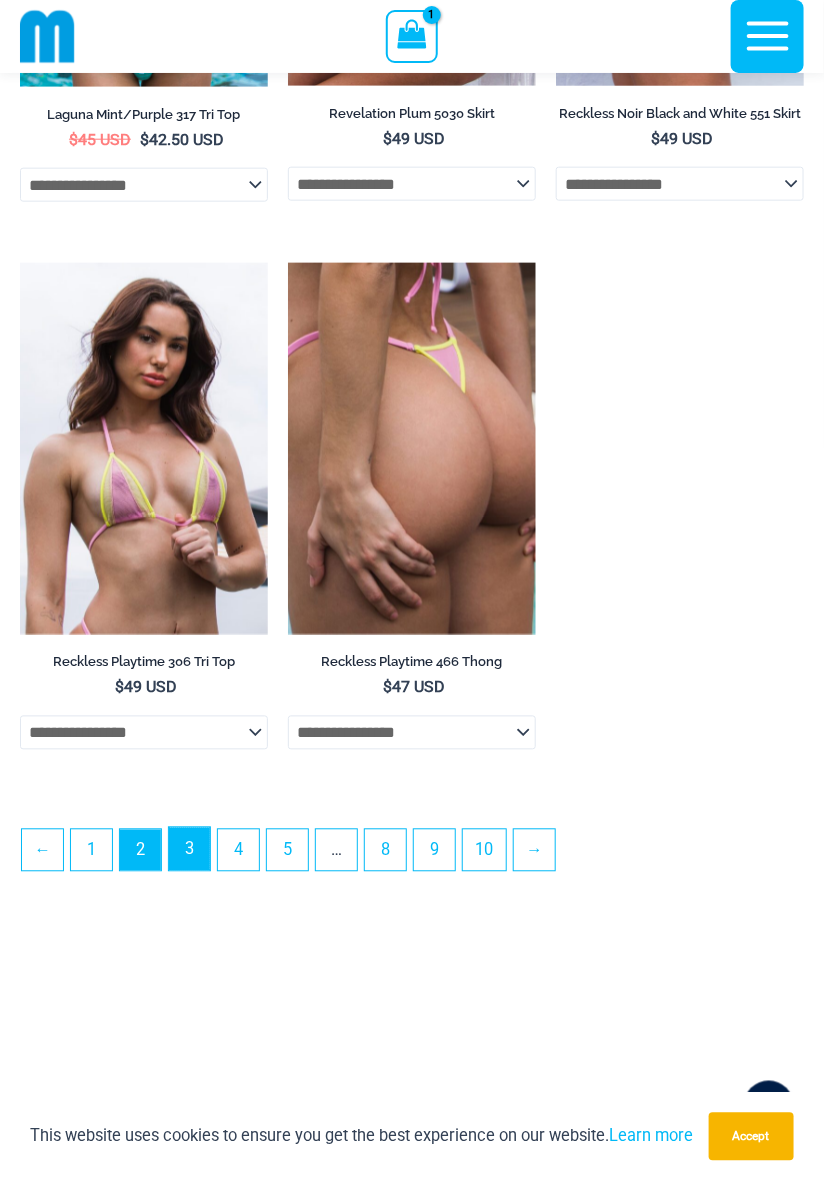 click on "3" at bounding box center (189, 849) 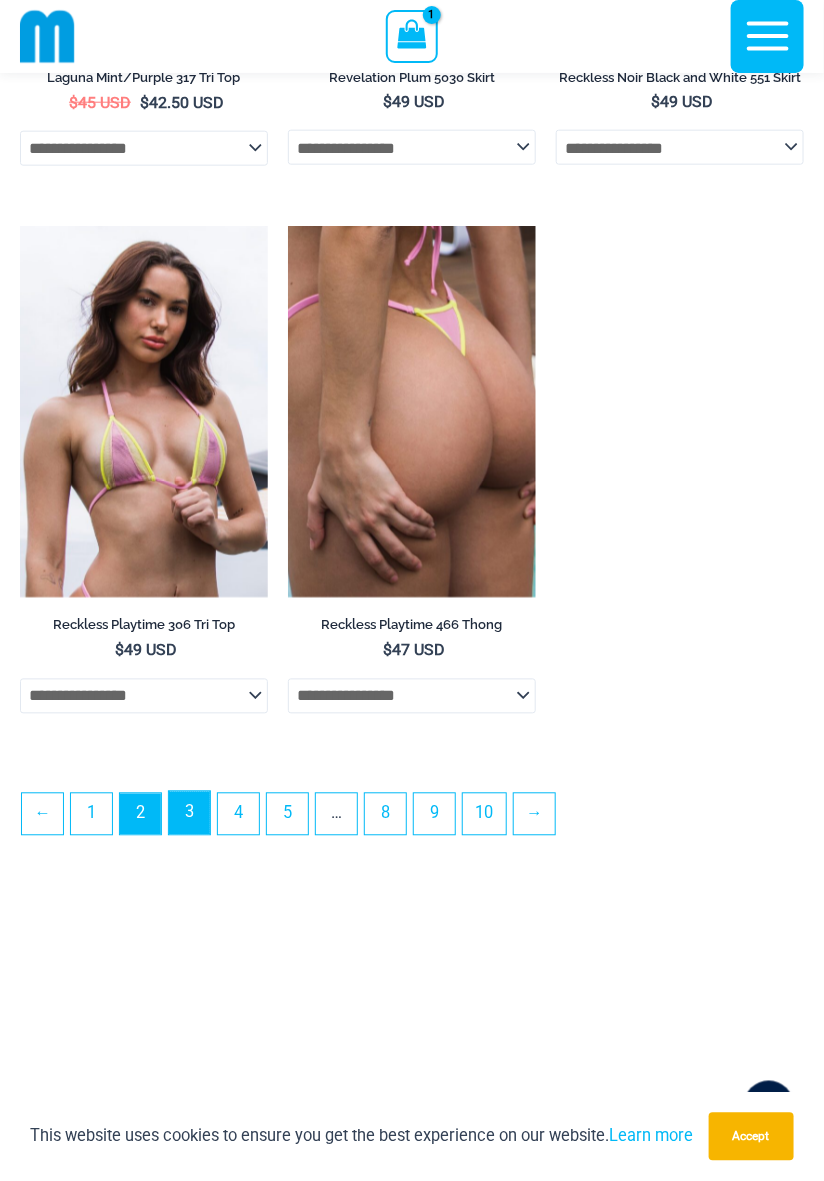 scroll, scrollTop: 5718, scrollLeft: 0, axis: vertical 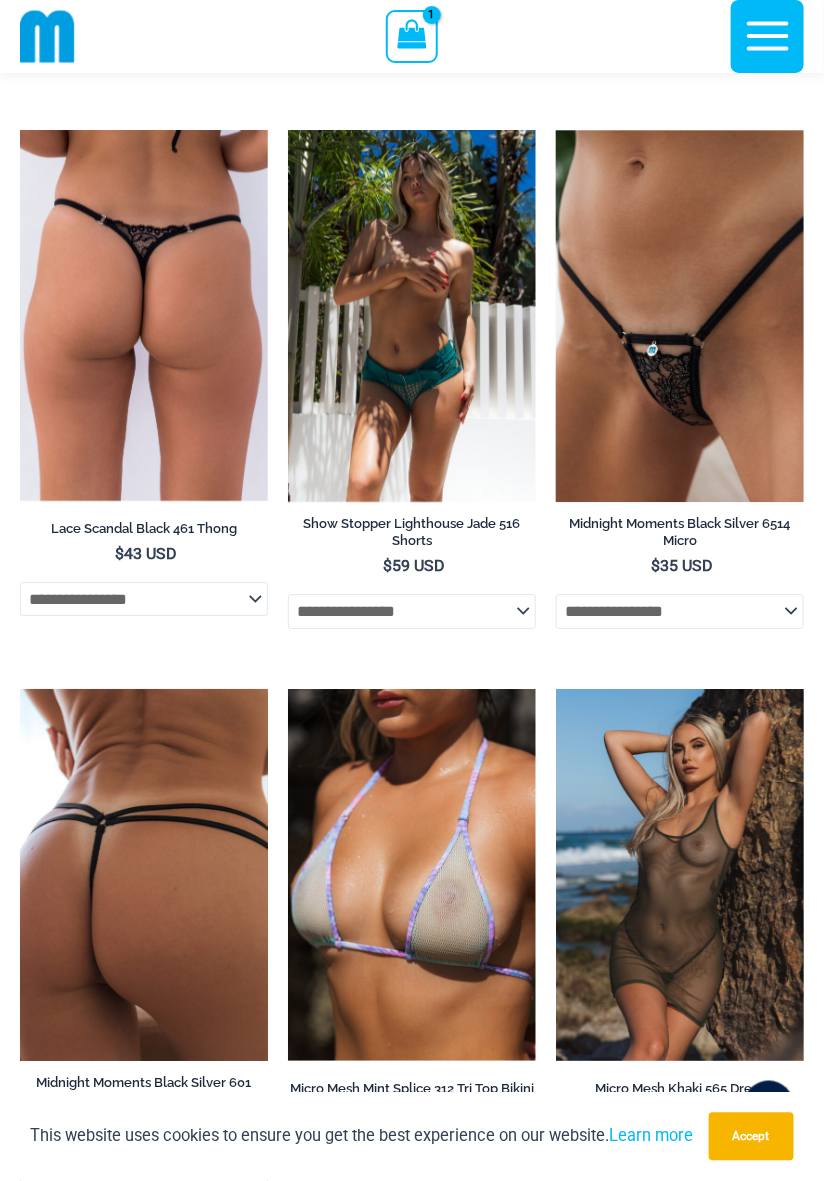 click at bounding box center [144, 875] 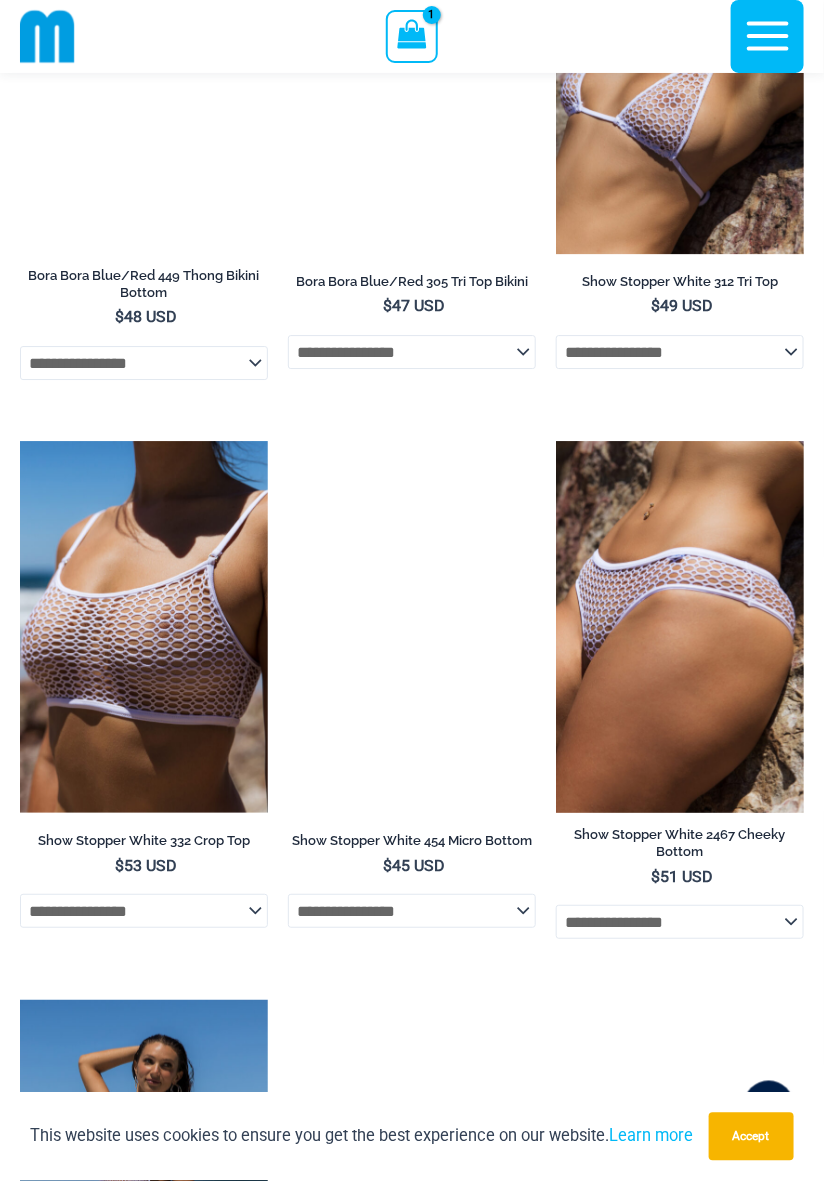 scroll, scrollTop: 4783, scrollLeft: 0, axis: vertical 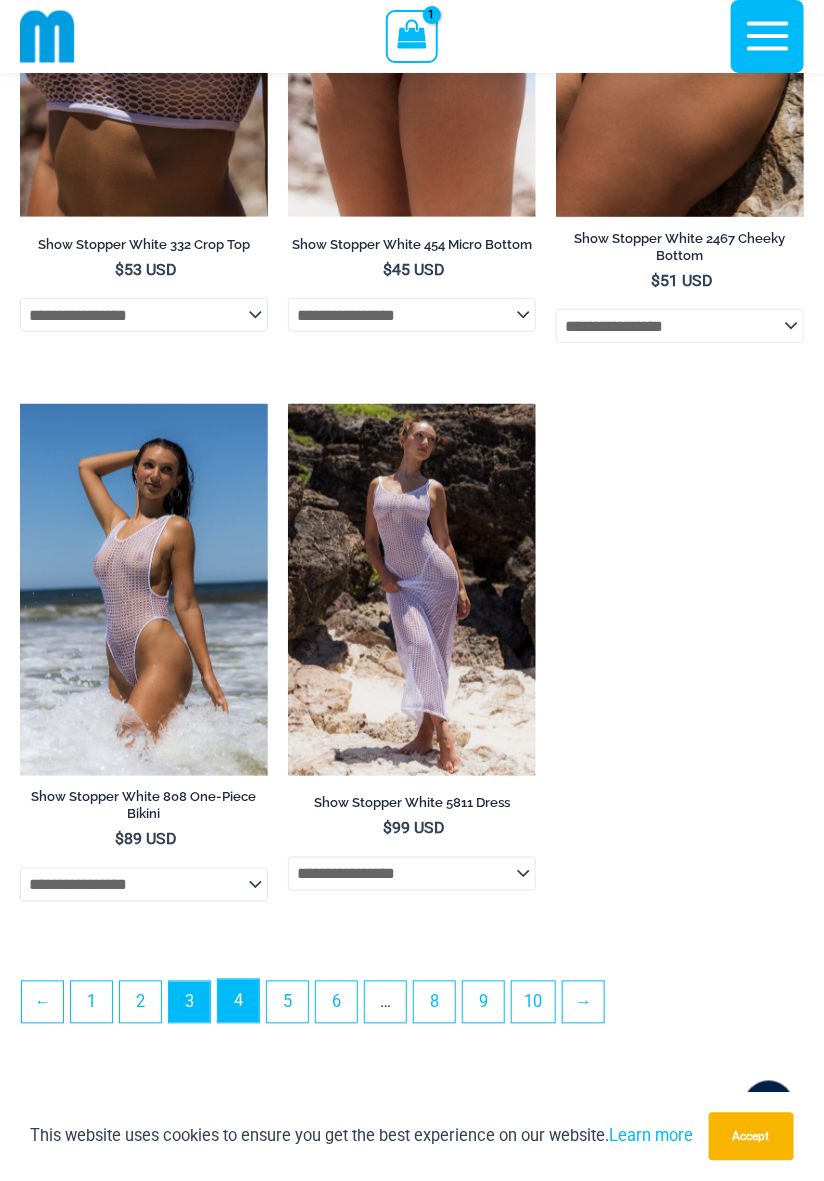 click on "4" at bounding box center (238, 1001) 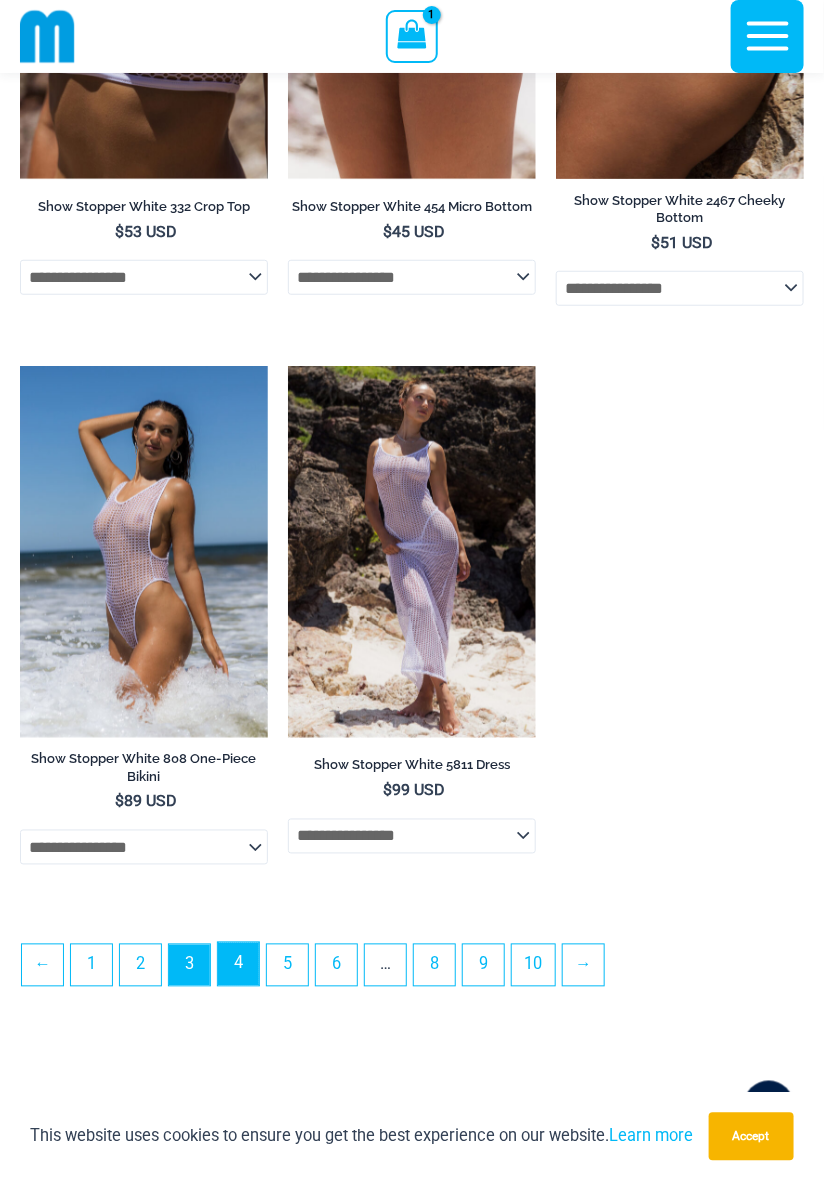 scroll, scrollTop: 5443, scrollLeft: 0, axis: vertical 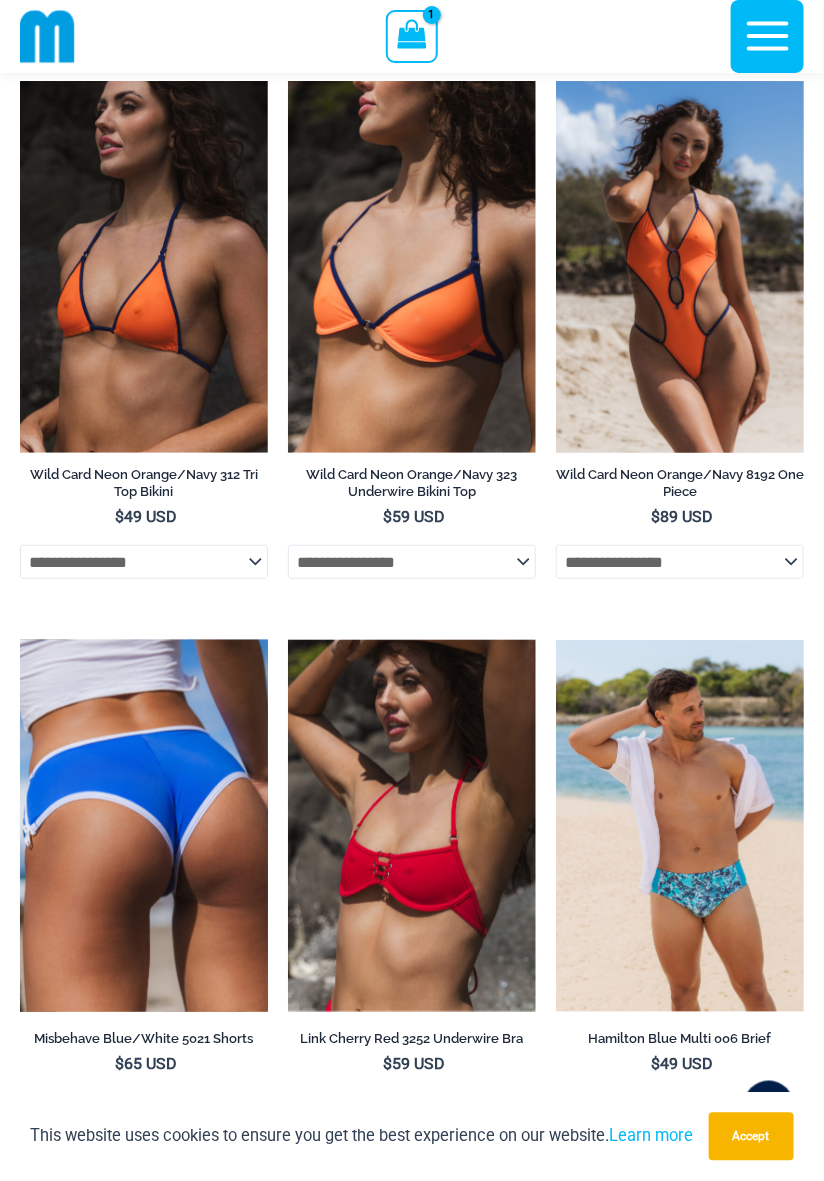 click on "**********" 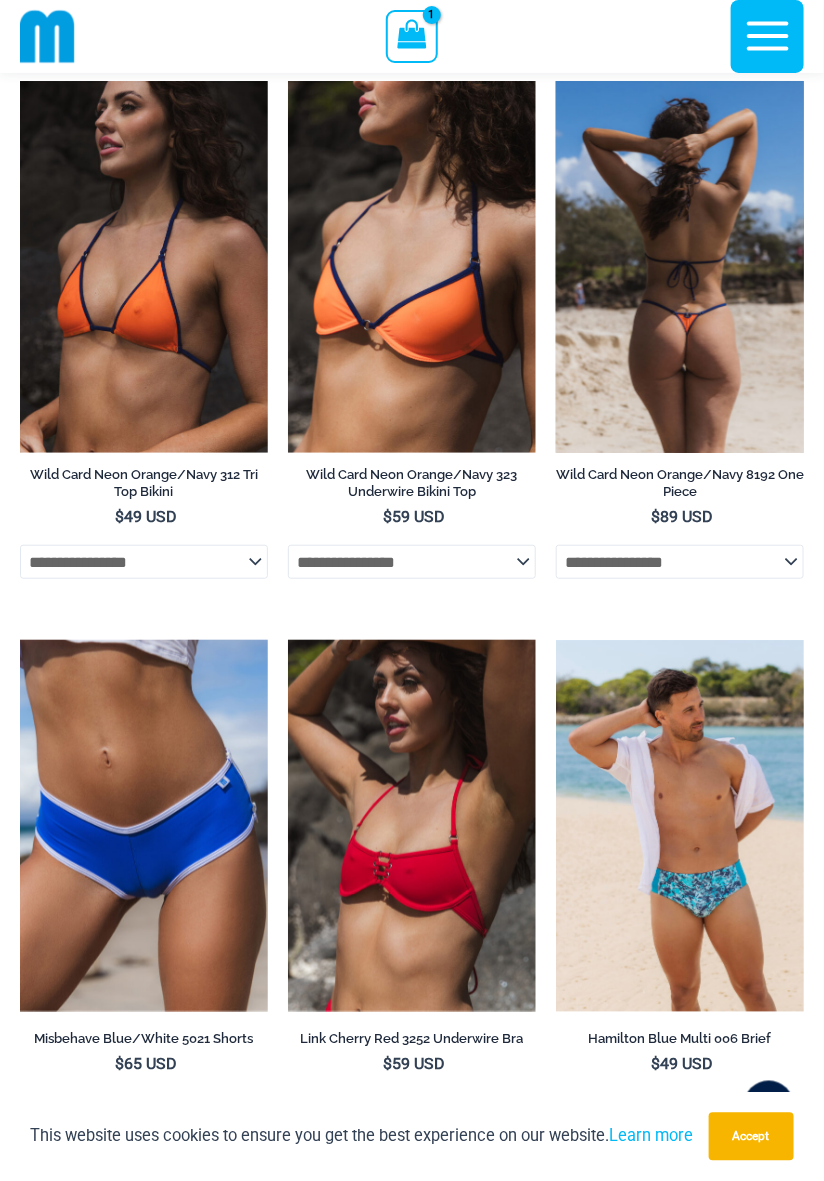 click on "**********" at bounding box center [680, 340] 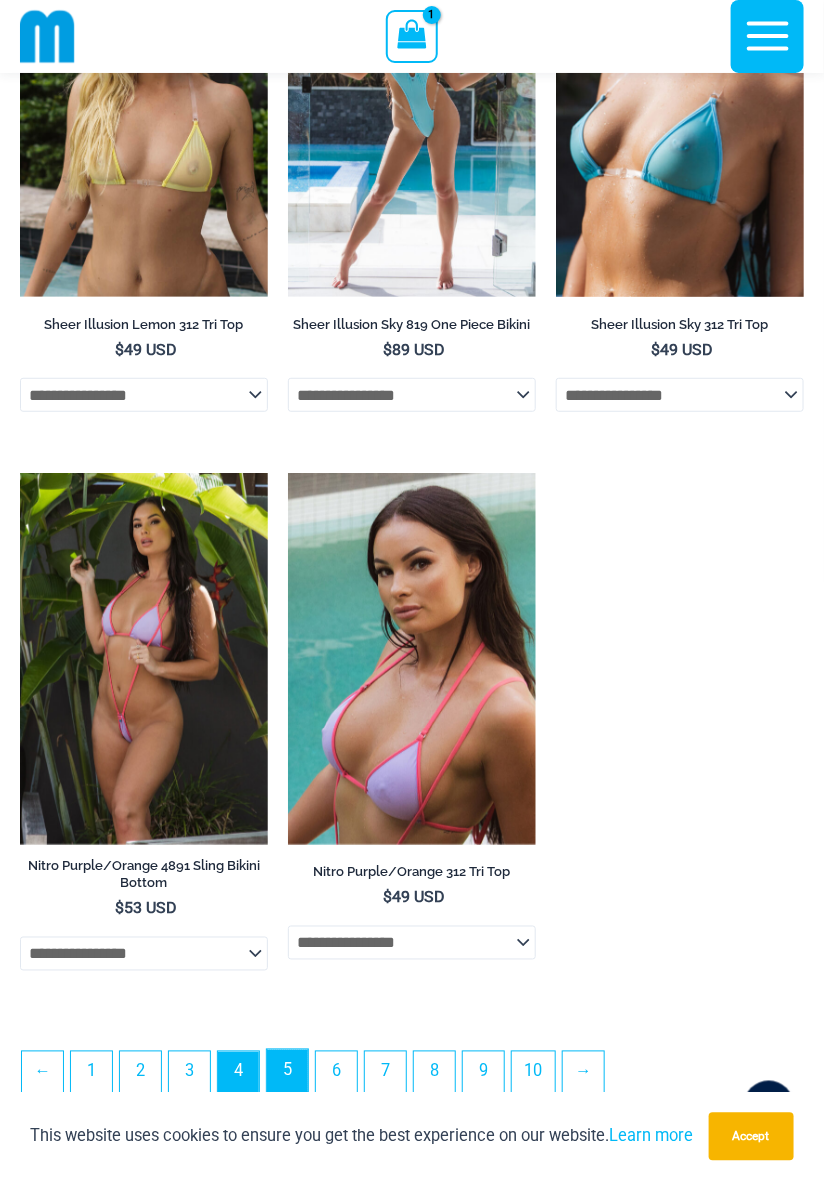 click on "5" at bounding box center [287, 1071] 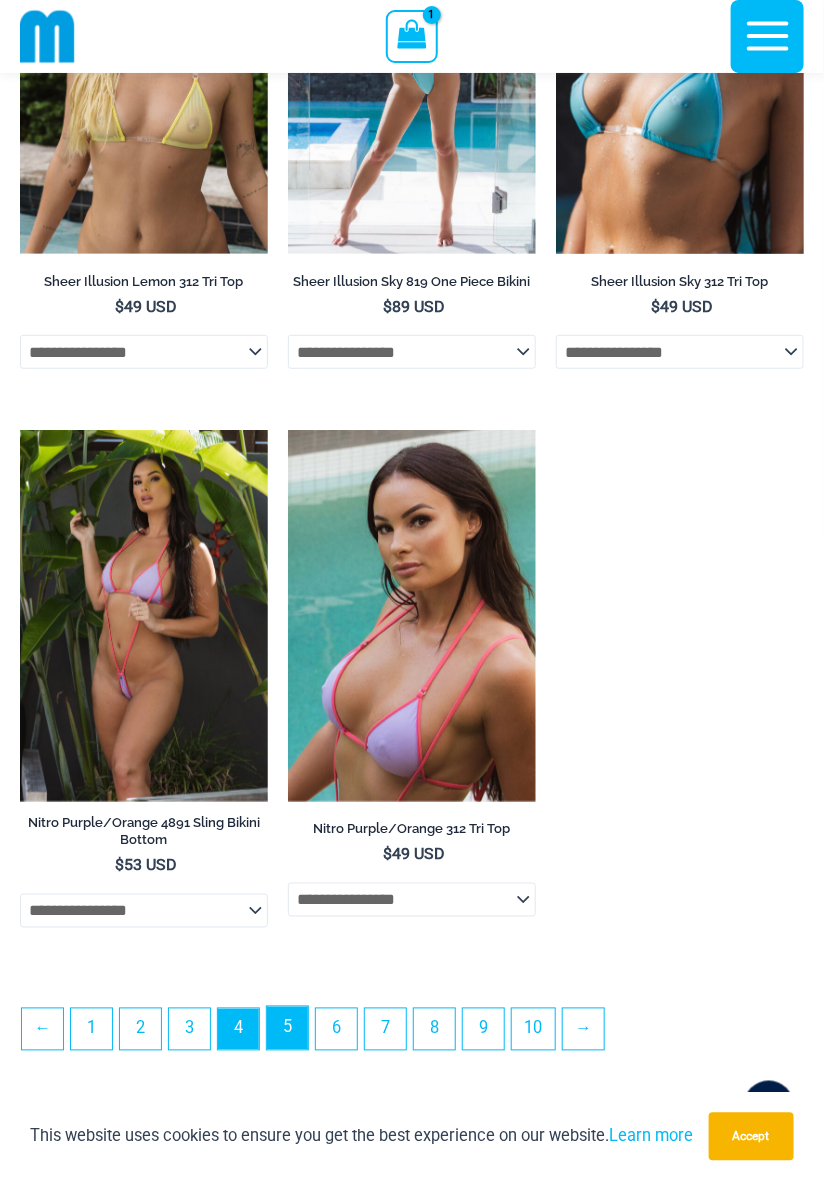 scroll, scrollTop: 5329, scrollLeft: 0, axis: vertical 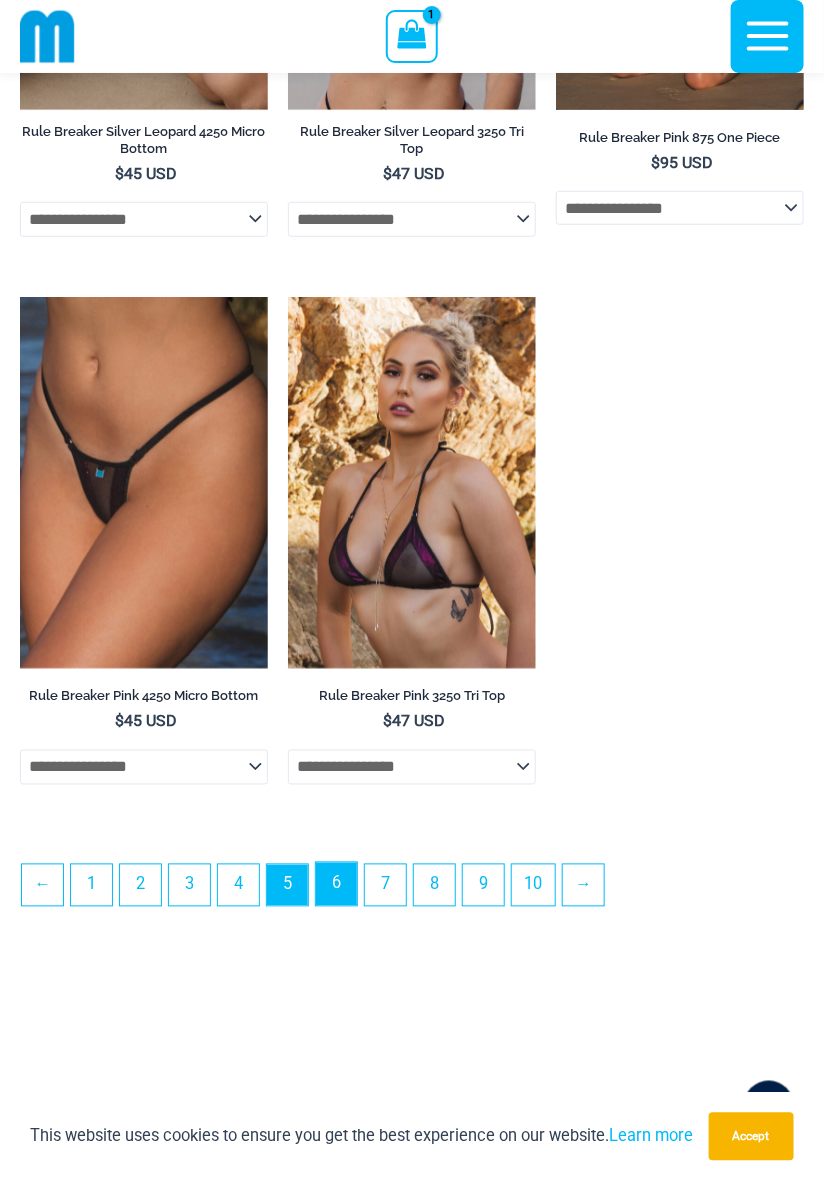 click on "6" at bounding box center (336, 884) 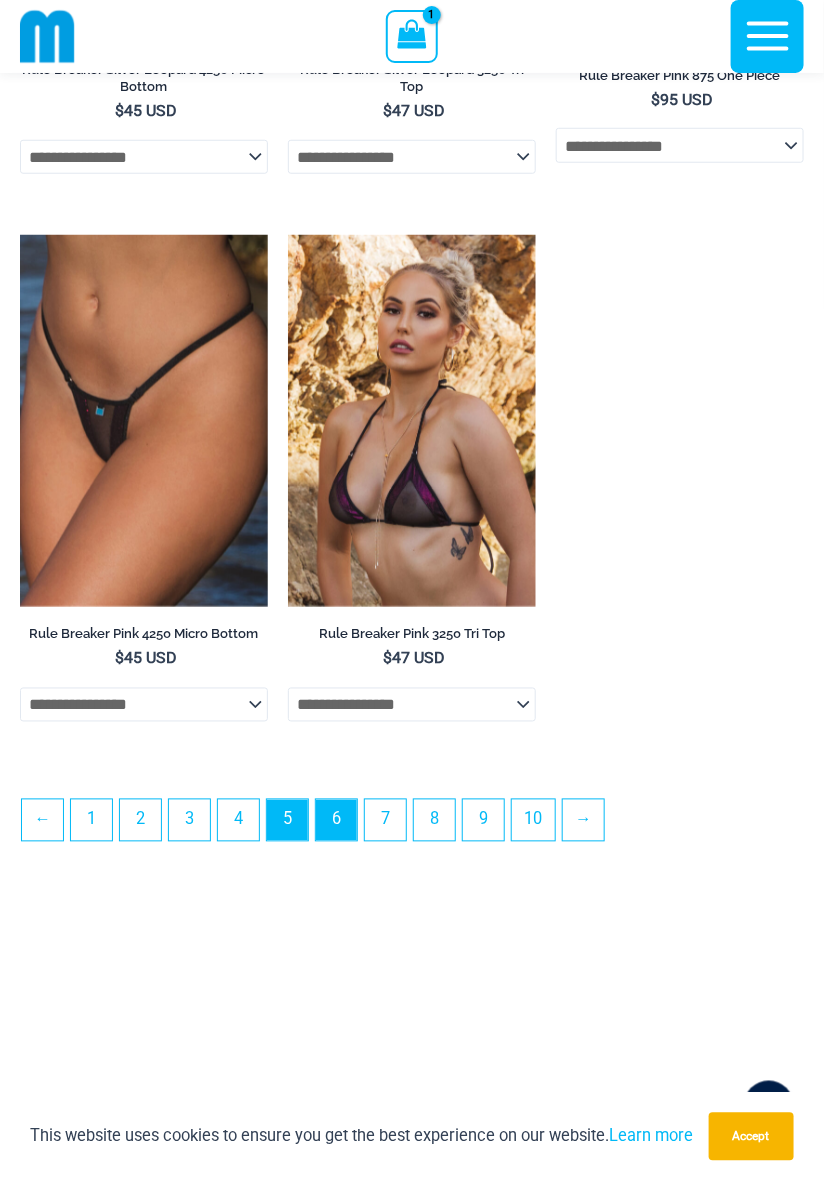 scroll, scrollTop: 5536, scrollLeft: 0, axis: vertical 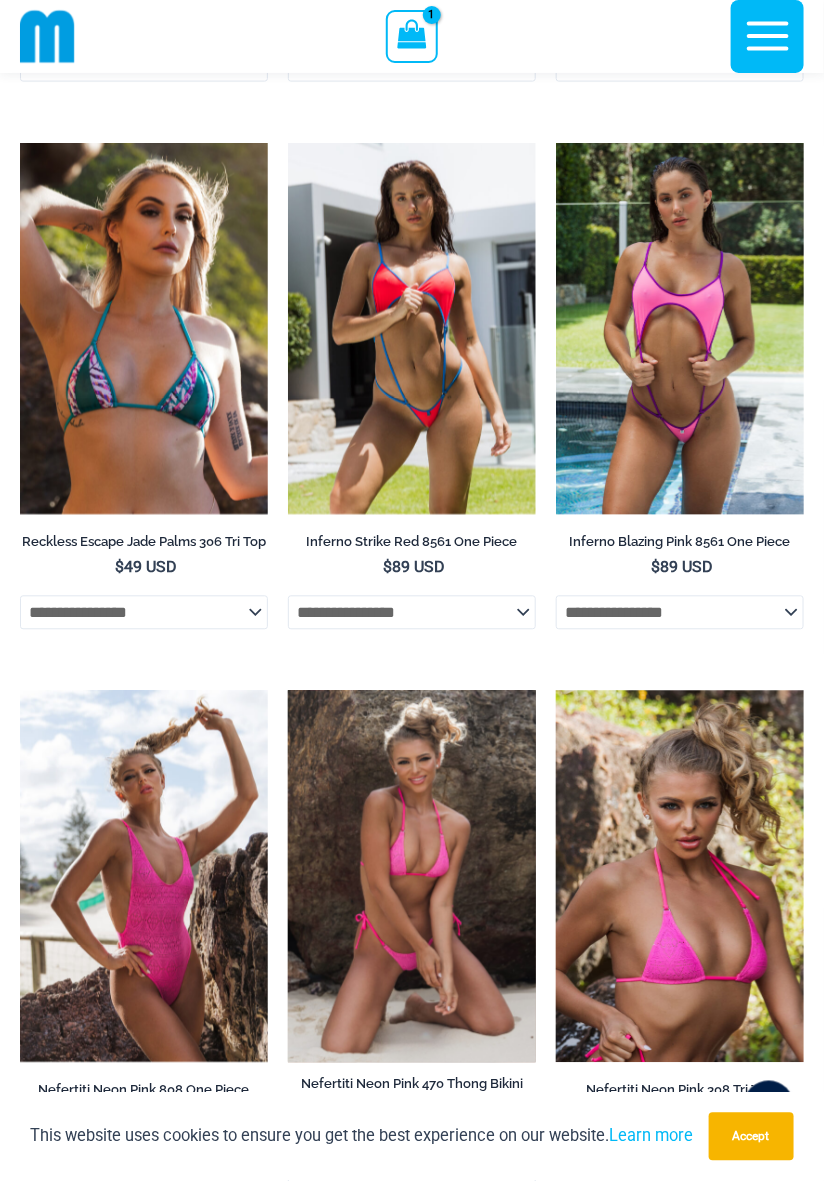 click at bounding box center [412, 877] 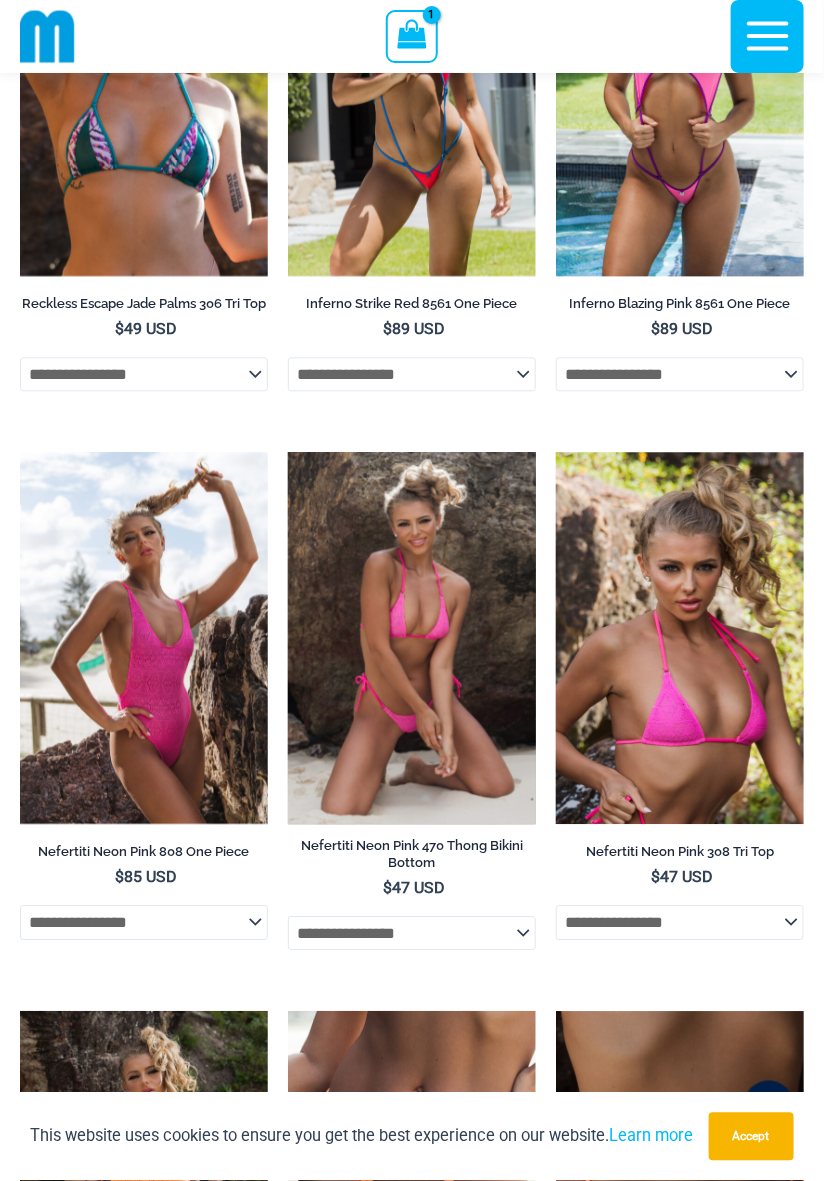 scroll, scrollTop: 863, scrollLeft: 0, axis: vertical 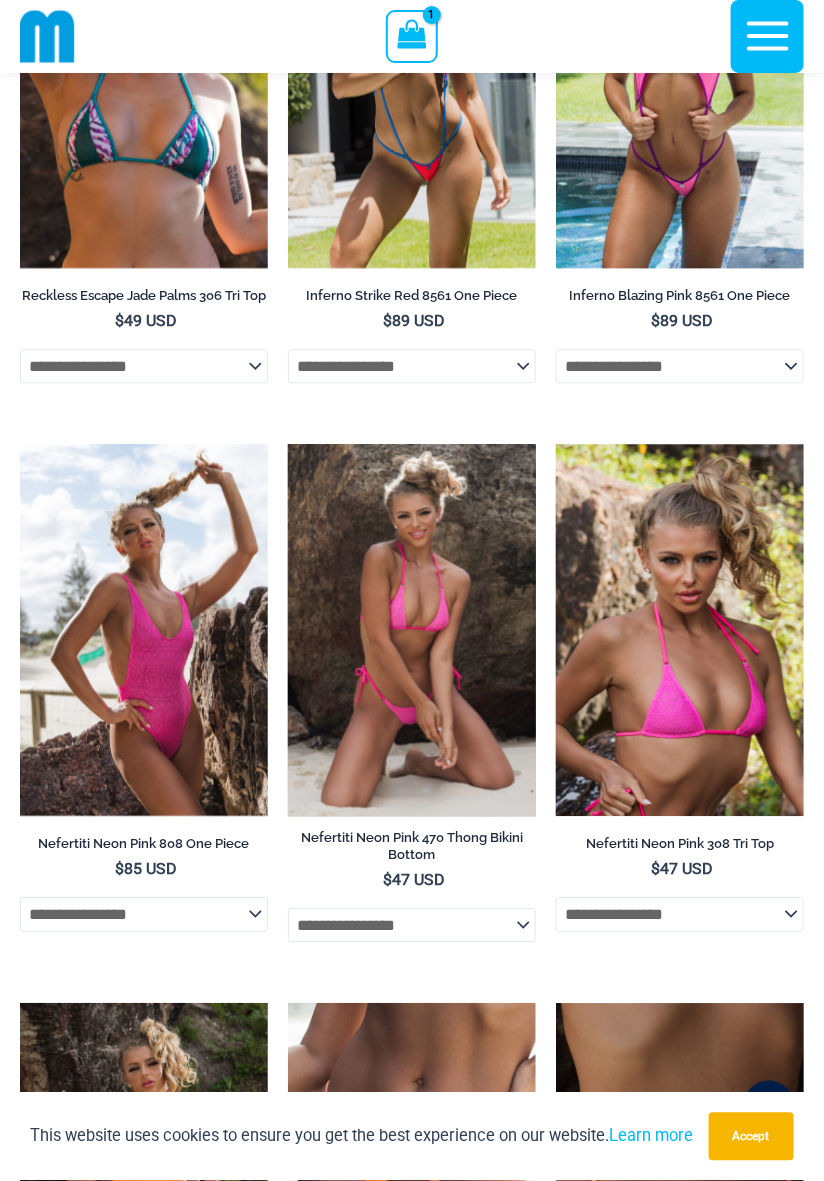 click on "**********" 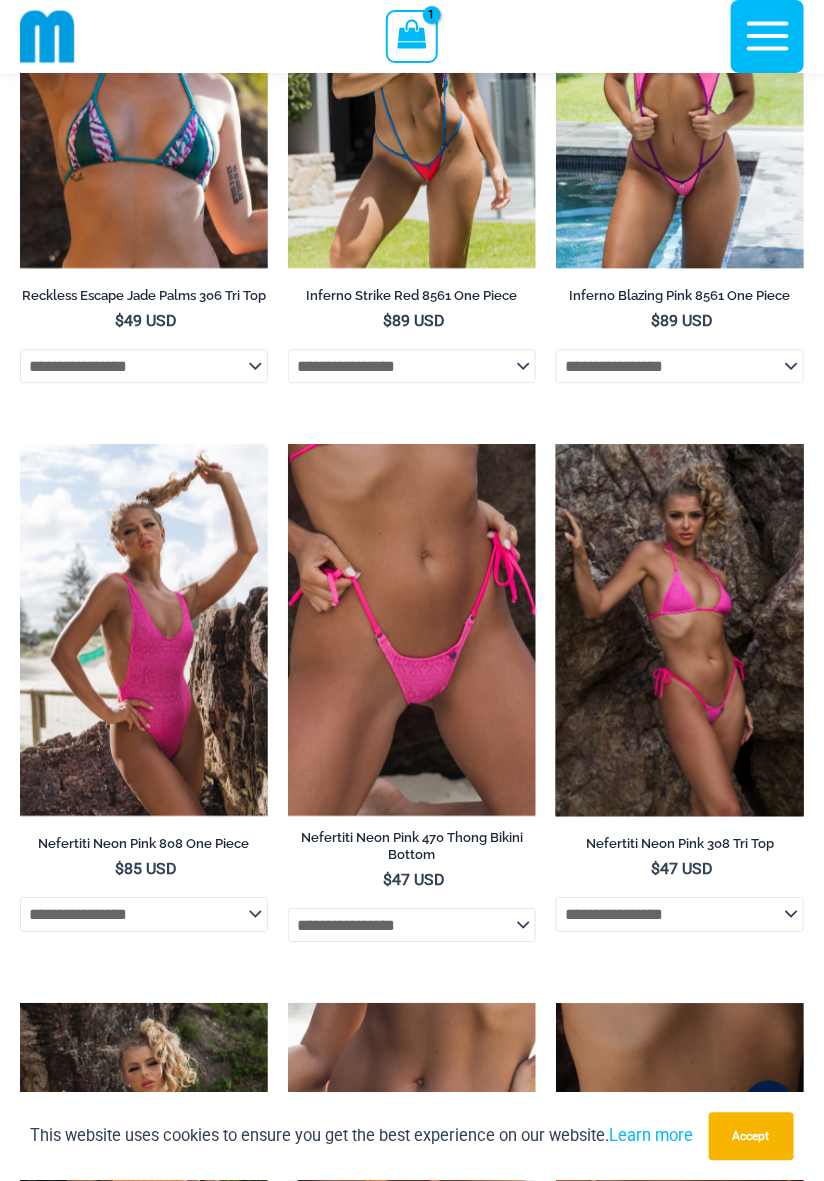 click on "**********" 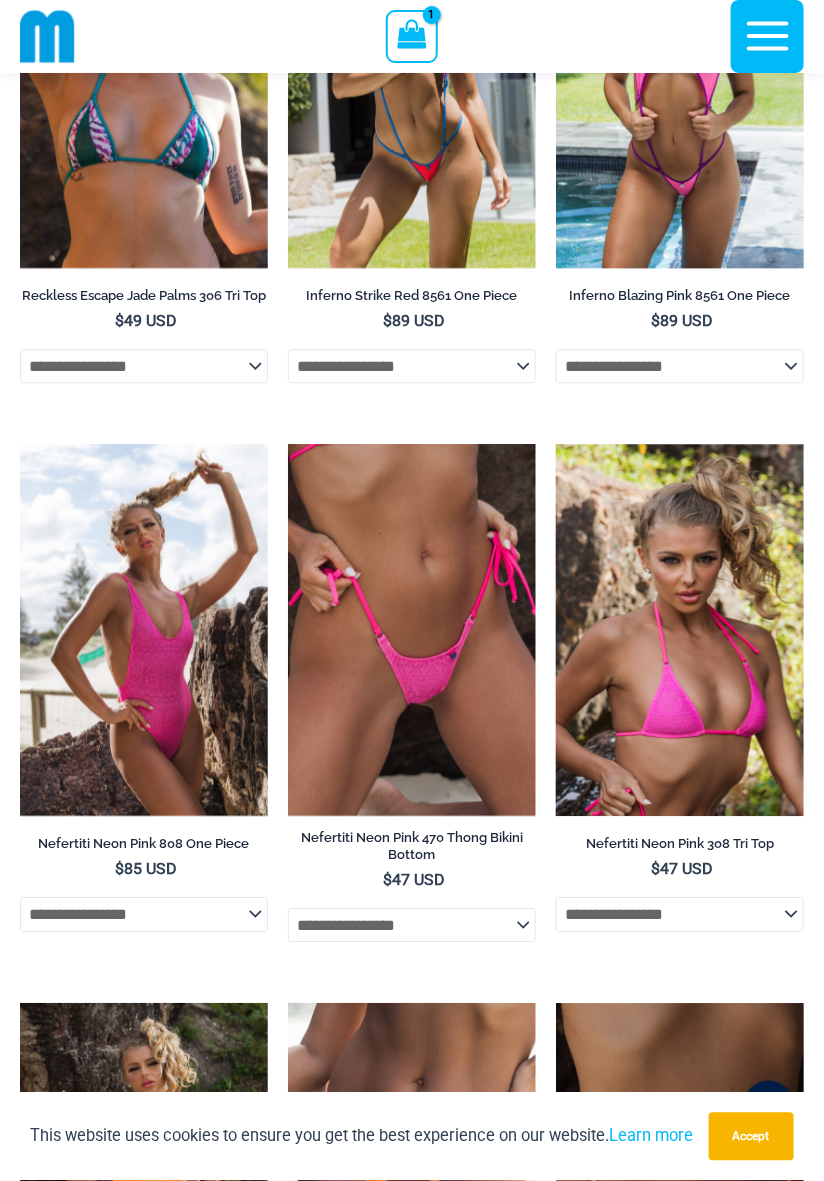 click on "**********" at bounding box center [412, 2391] 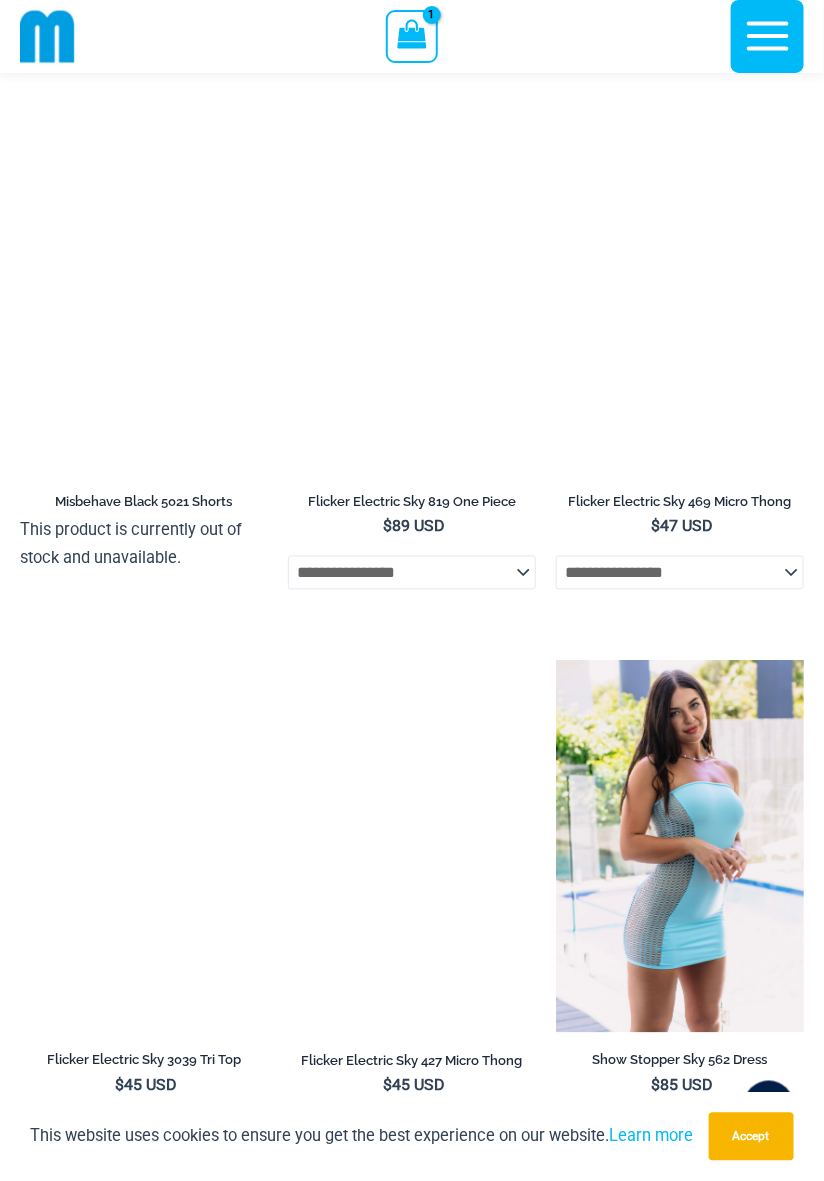 scroll, scrollTop: 3992, scrollLeft: 0, axis: vertical 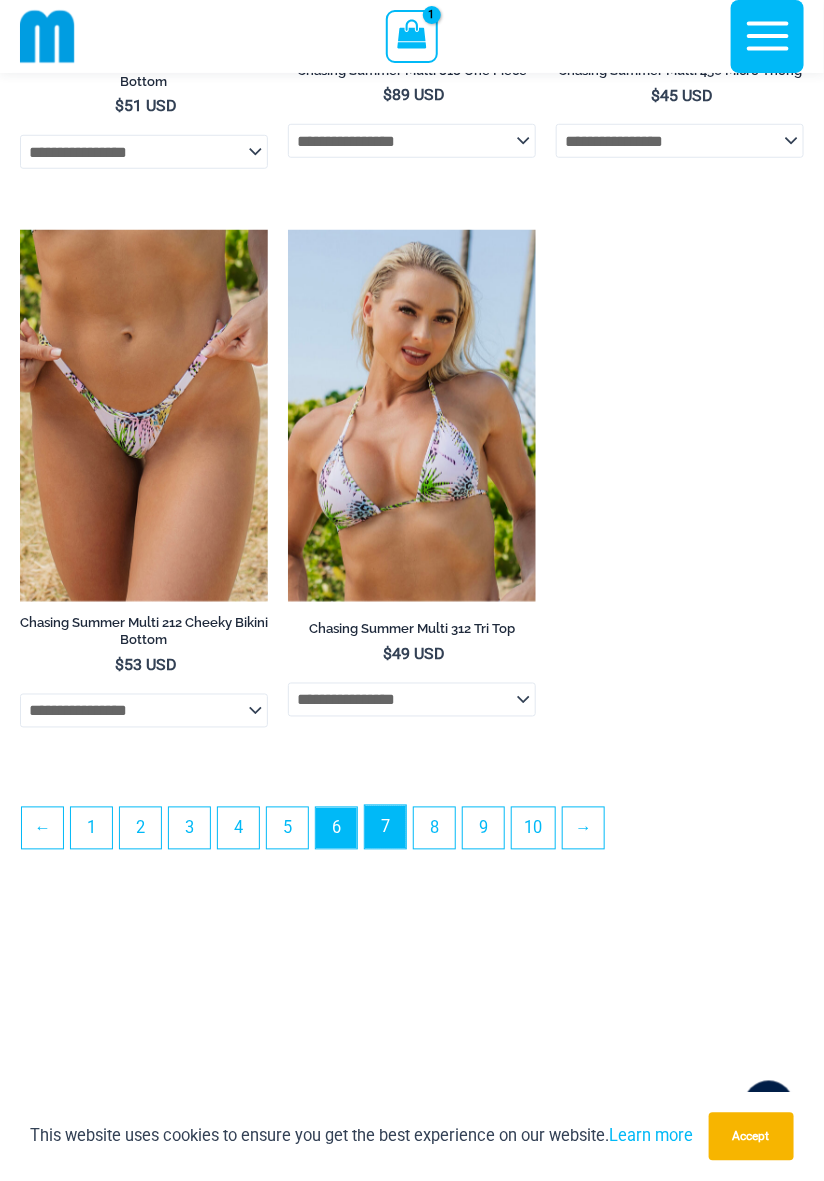click on "7" at bounding box center [385, 827] 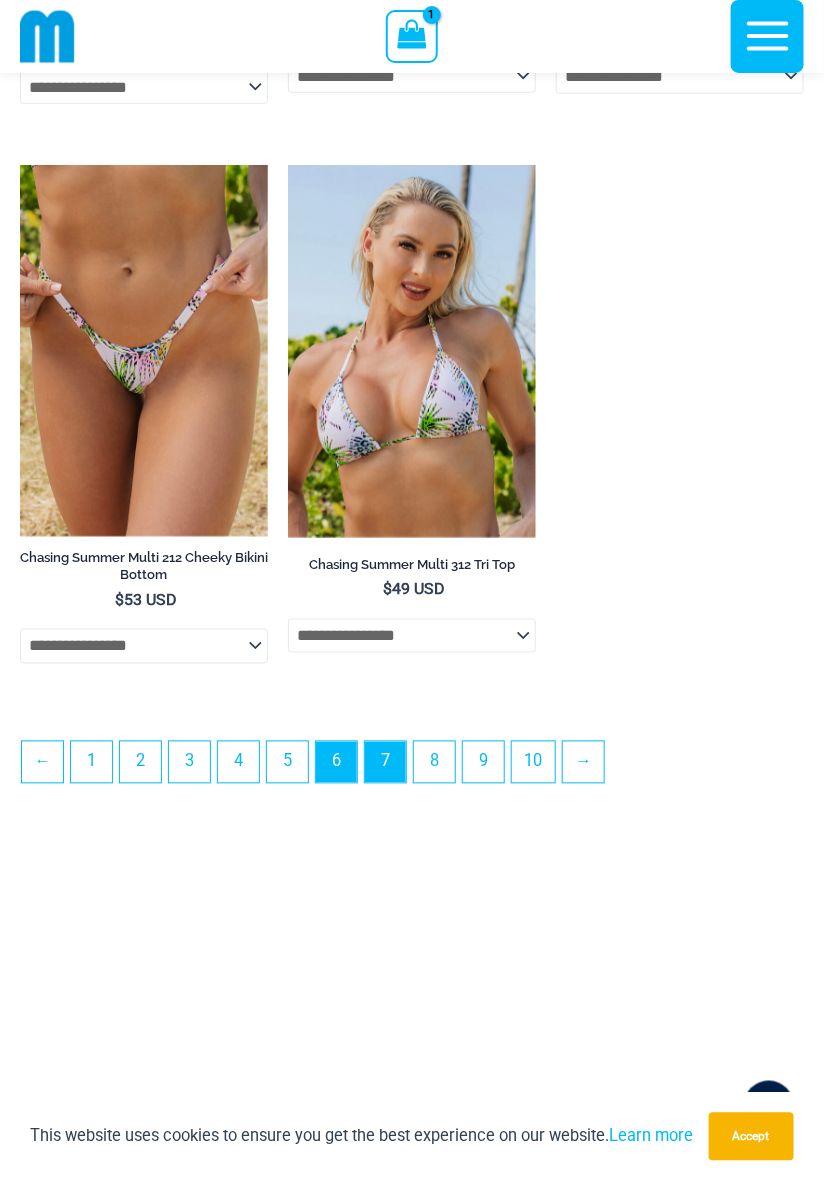 scroll, scrollTop: 5580, scrollLeft: 0, axis: vertical 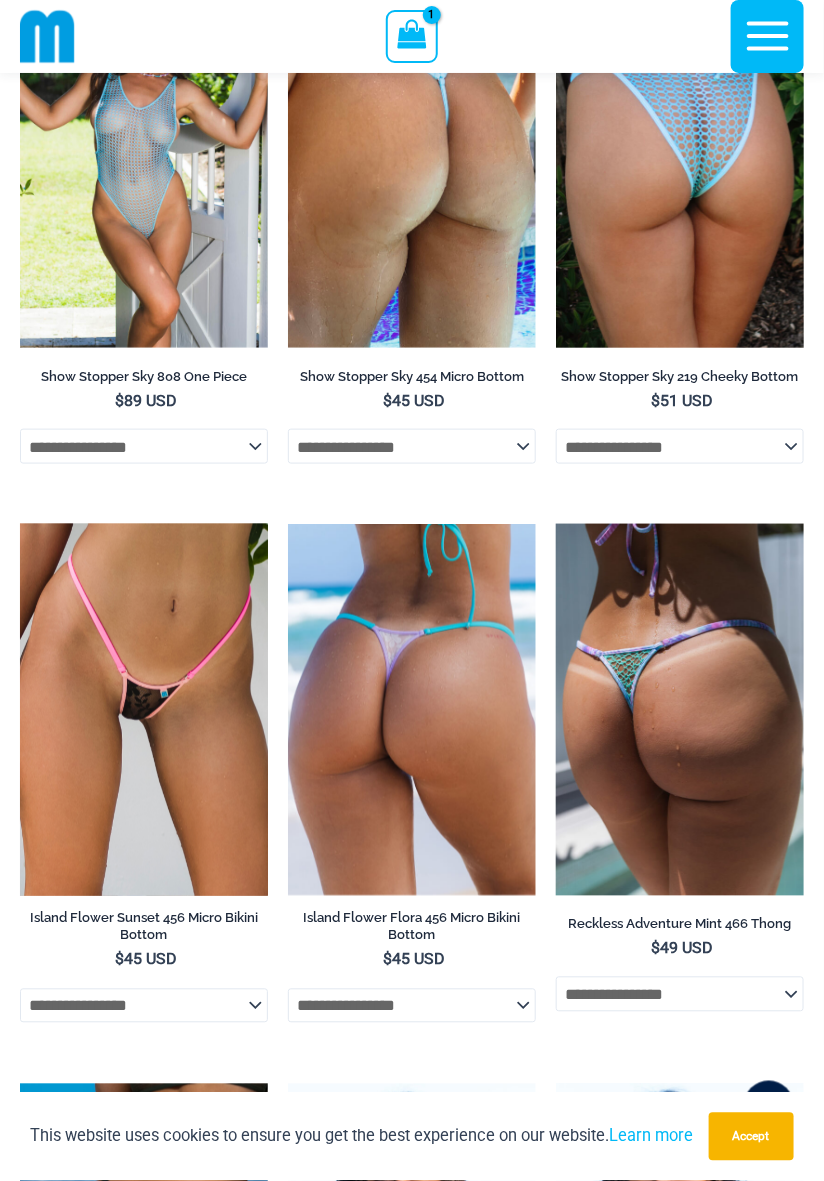 click at bounding box center [144, 710] 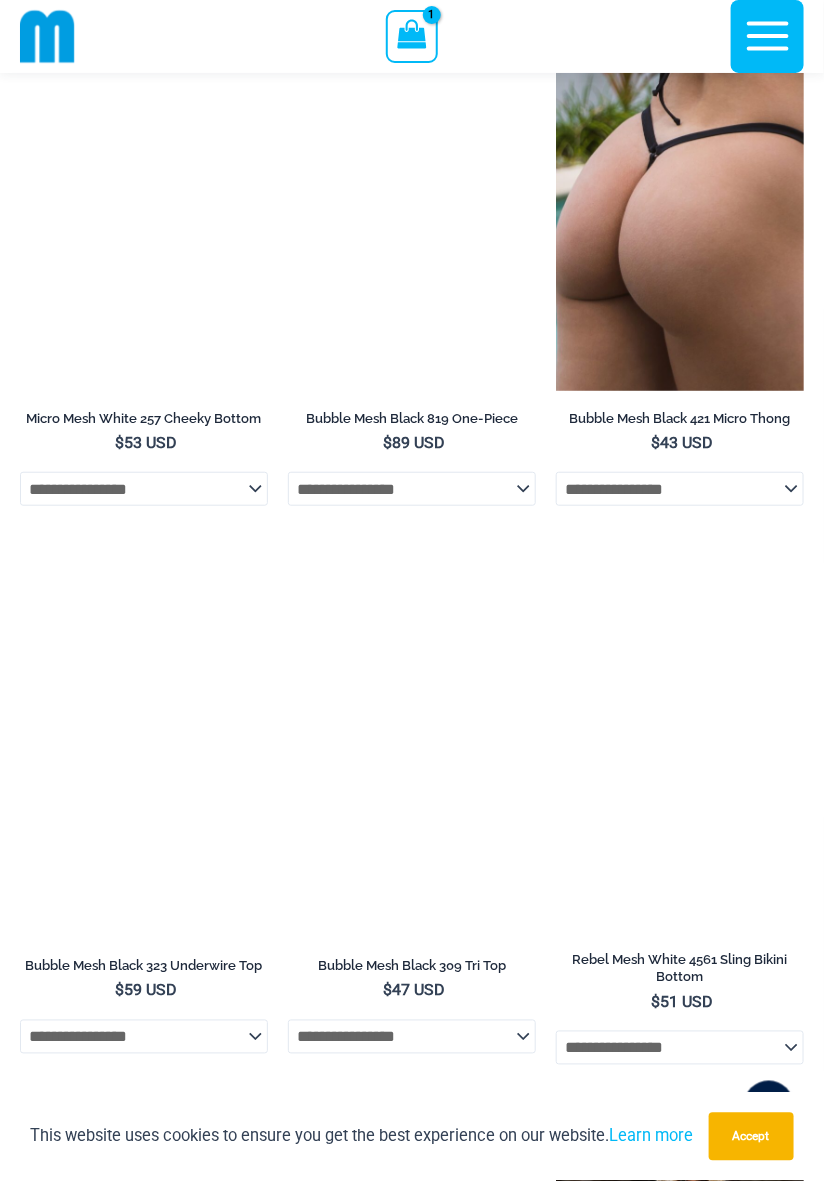 scroll, scrollTop: 3507, scrollLeft: 0, axis: vertical 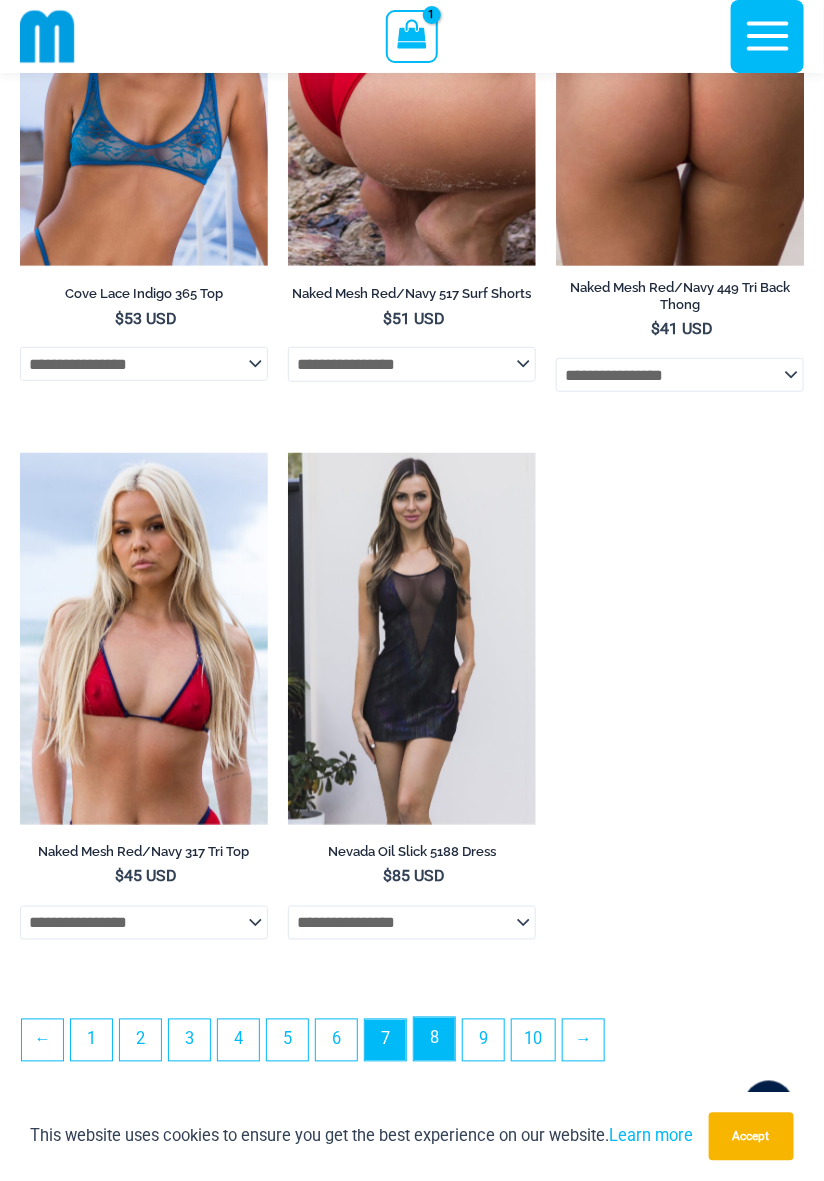 click on "8" at bounding box center (434, 1039) 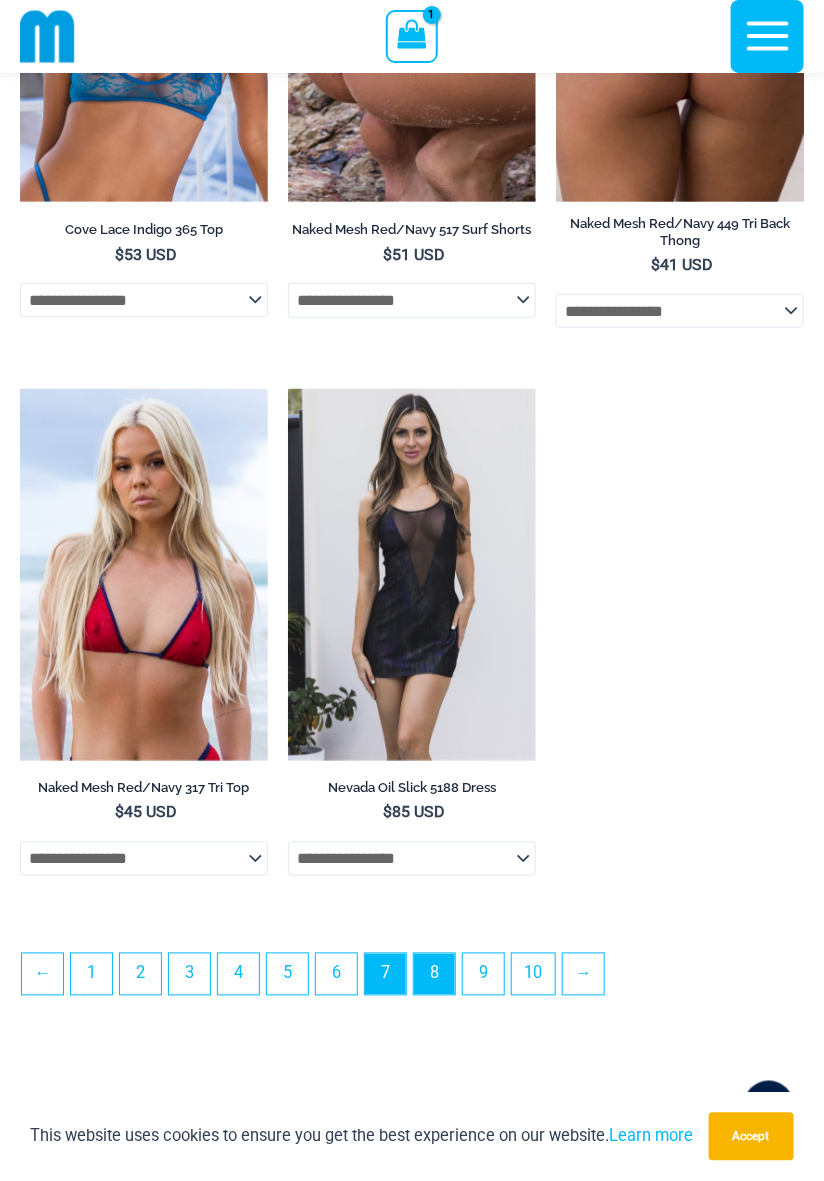 scroll, scrollTop: 5357, scrollLeft: 0, axis: vertical 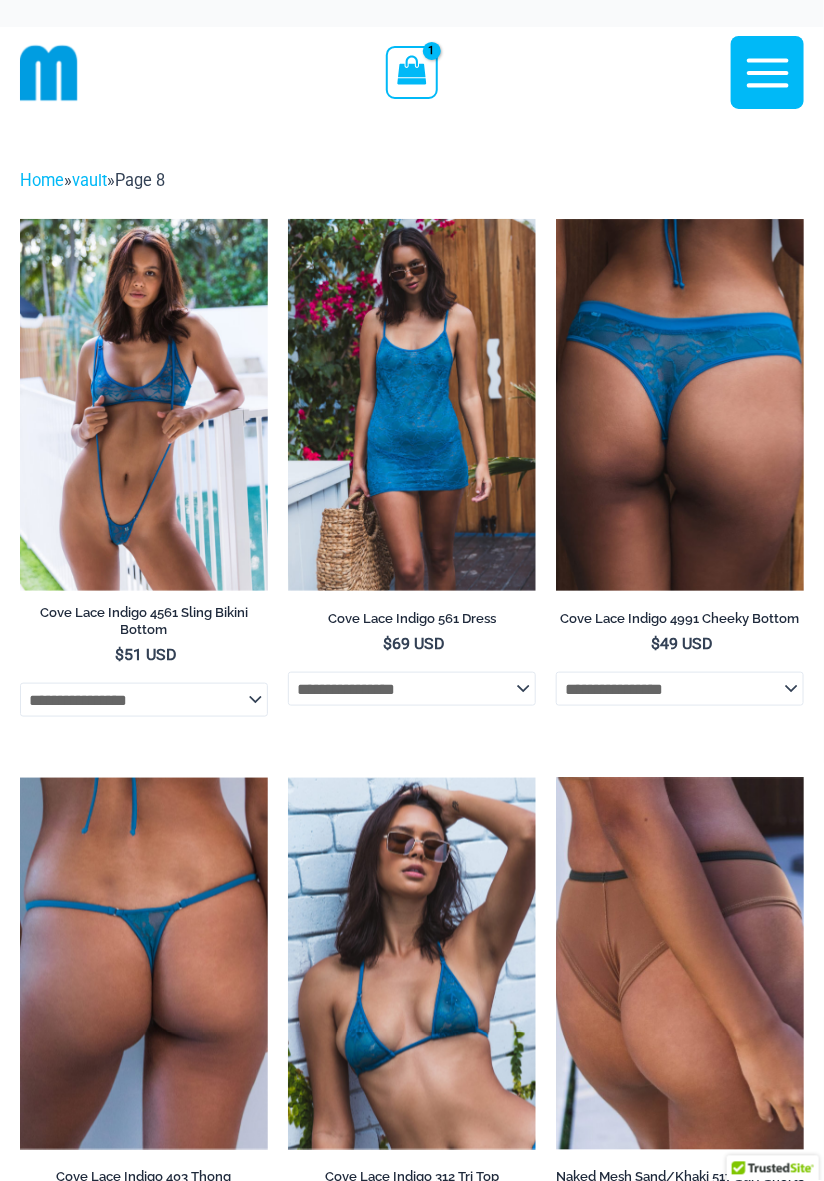 select 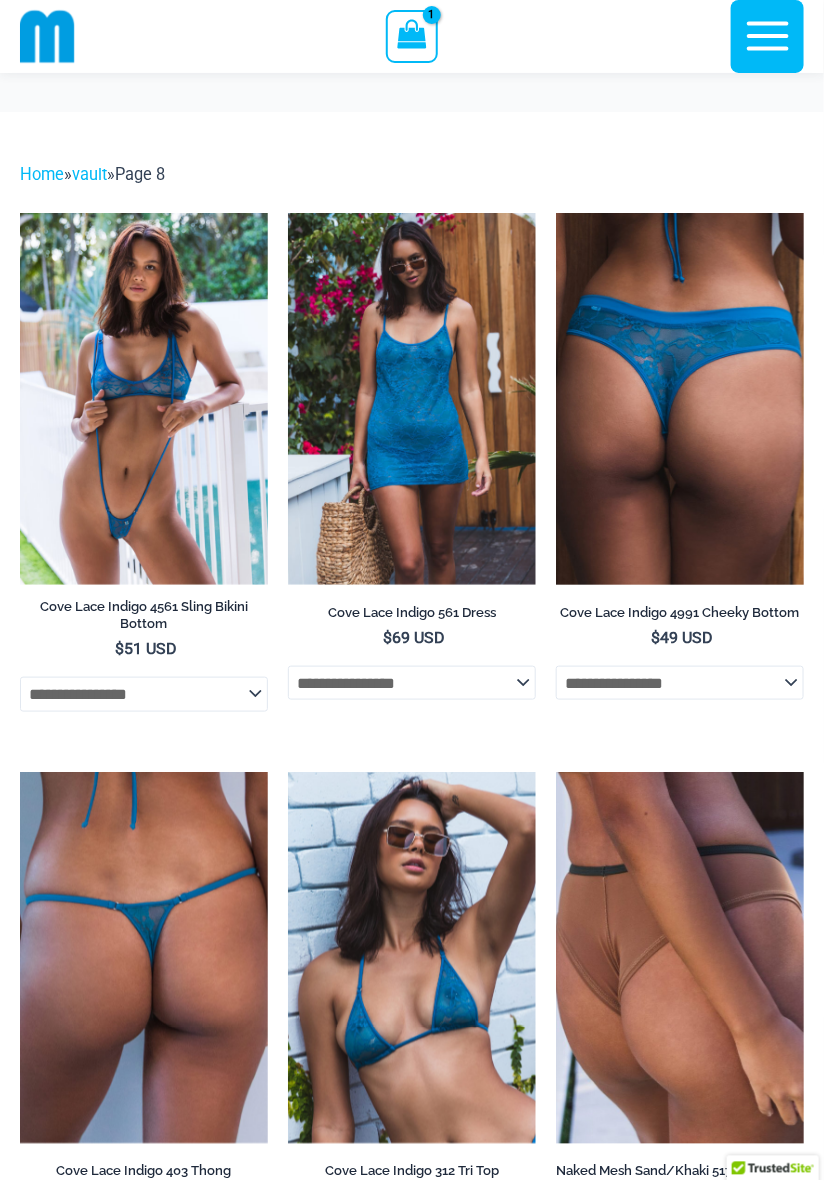 scroll, scrollTop: 120, scrollLeft: 0, axis: vertical 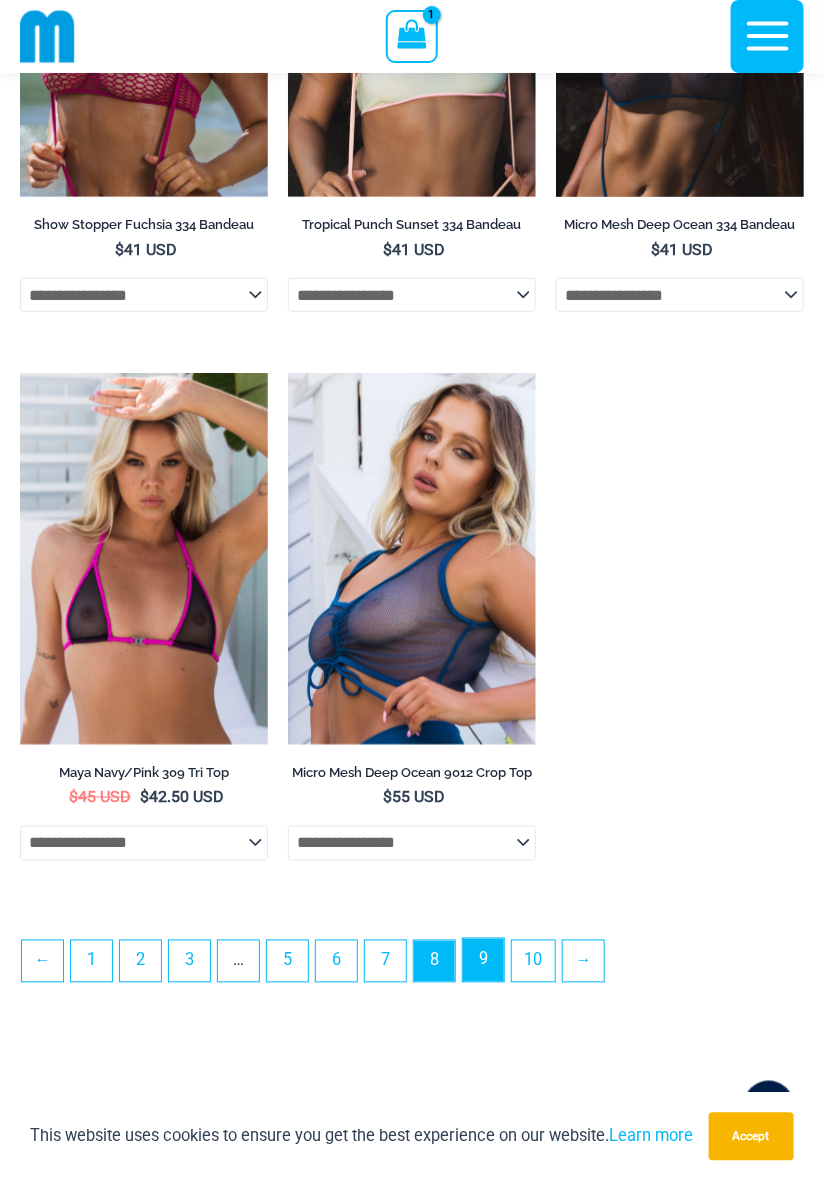 click on "9" at bounding box center [483, 960] 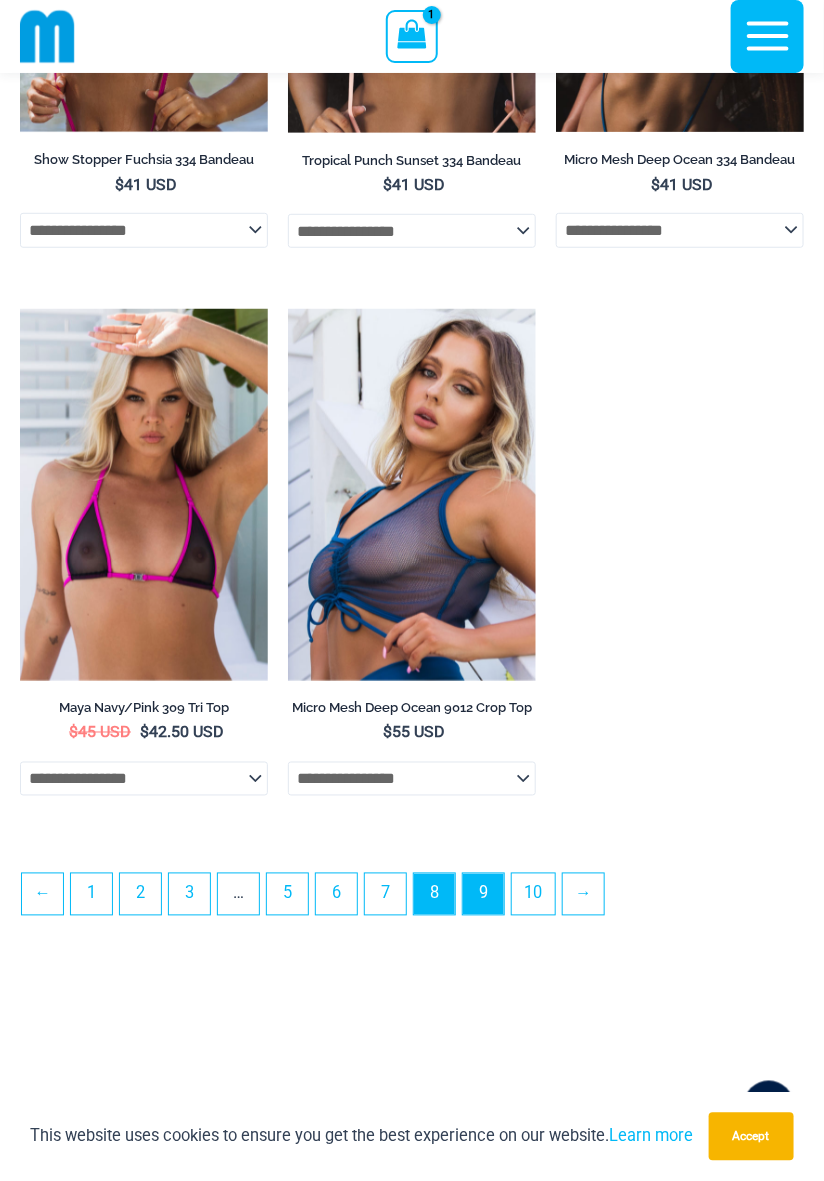 scroll, scrollTop: 5417, scrollLeft: 0, axis: vertical 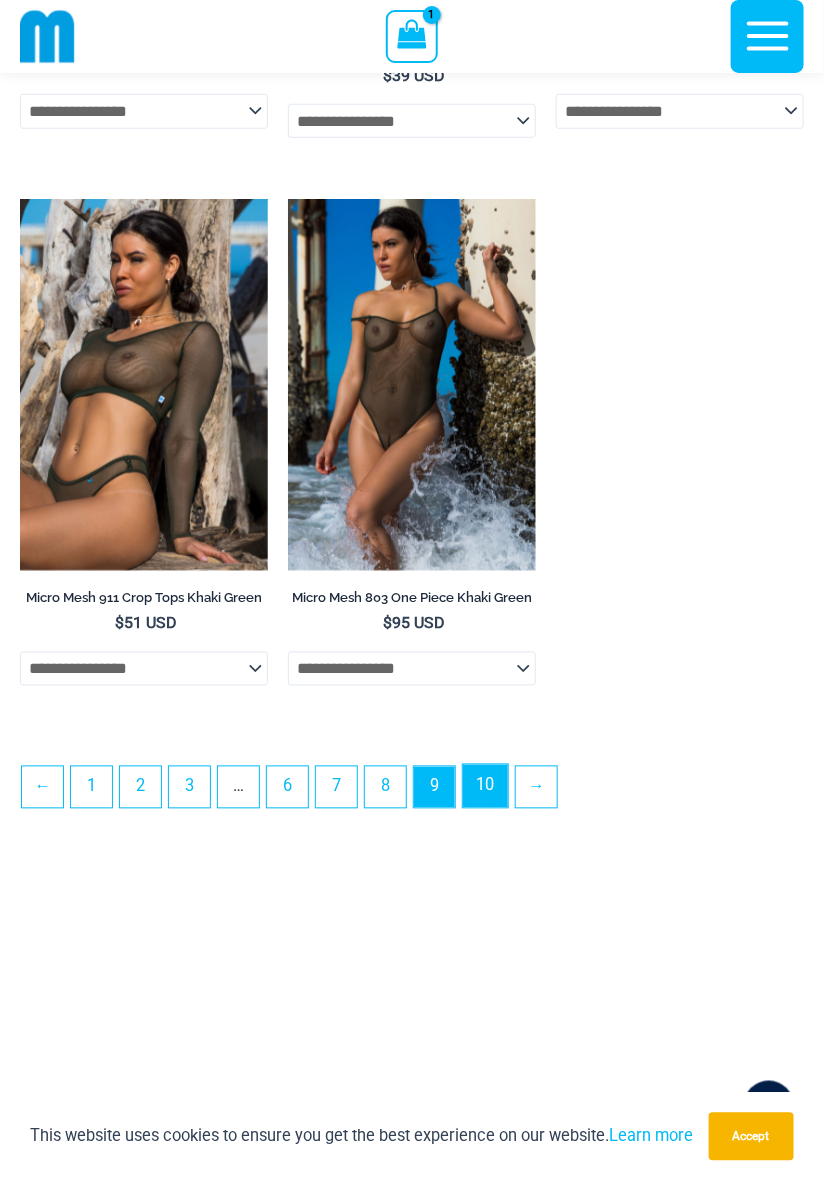 click on "10" at bounding box center [485, 786] 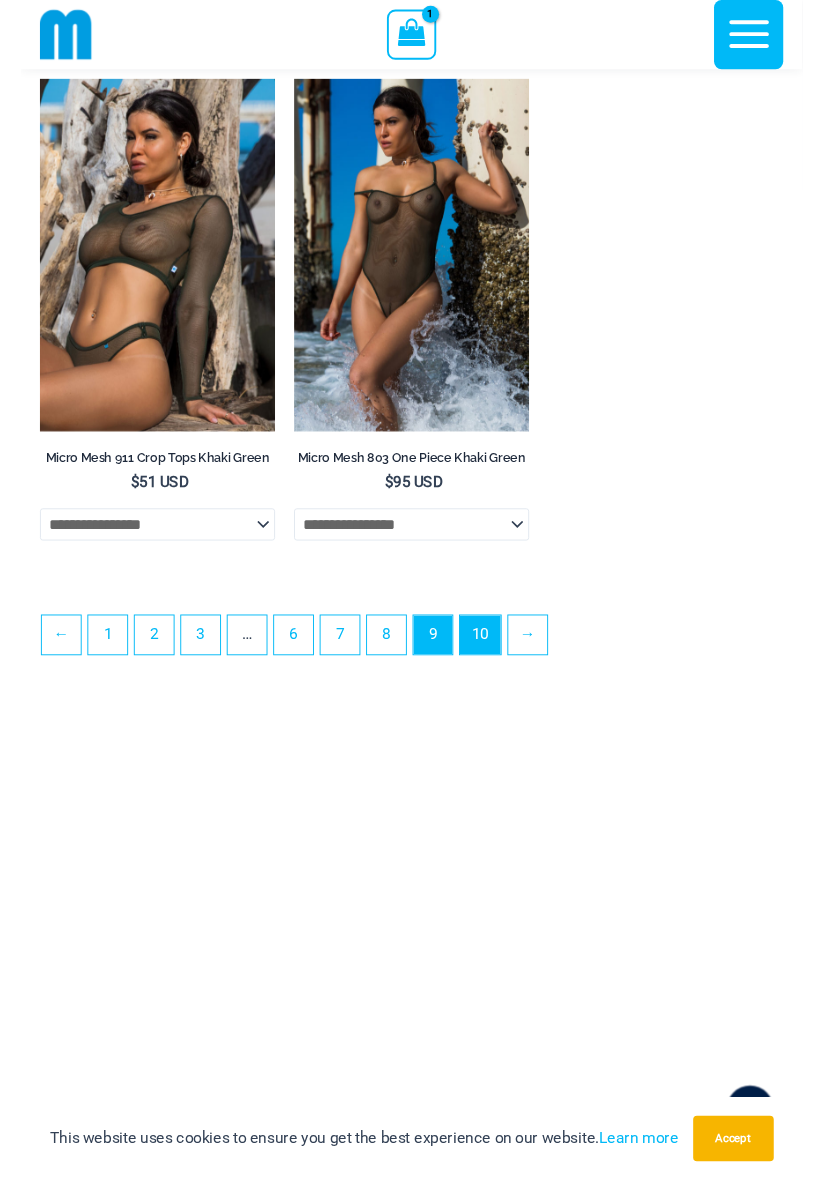scroll, scrollTop: 5705, scrollLeft: 0, axis: vertical 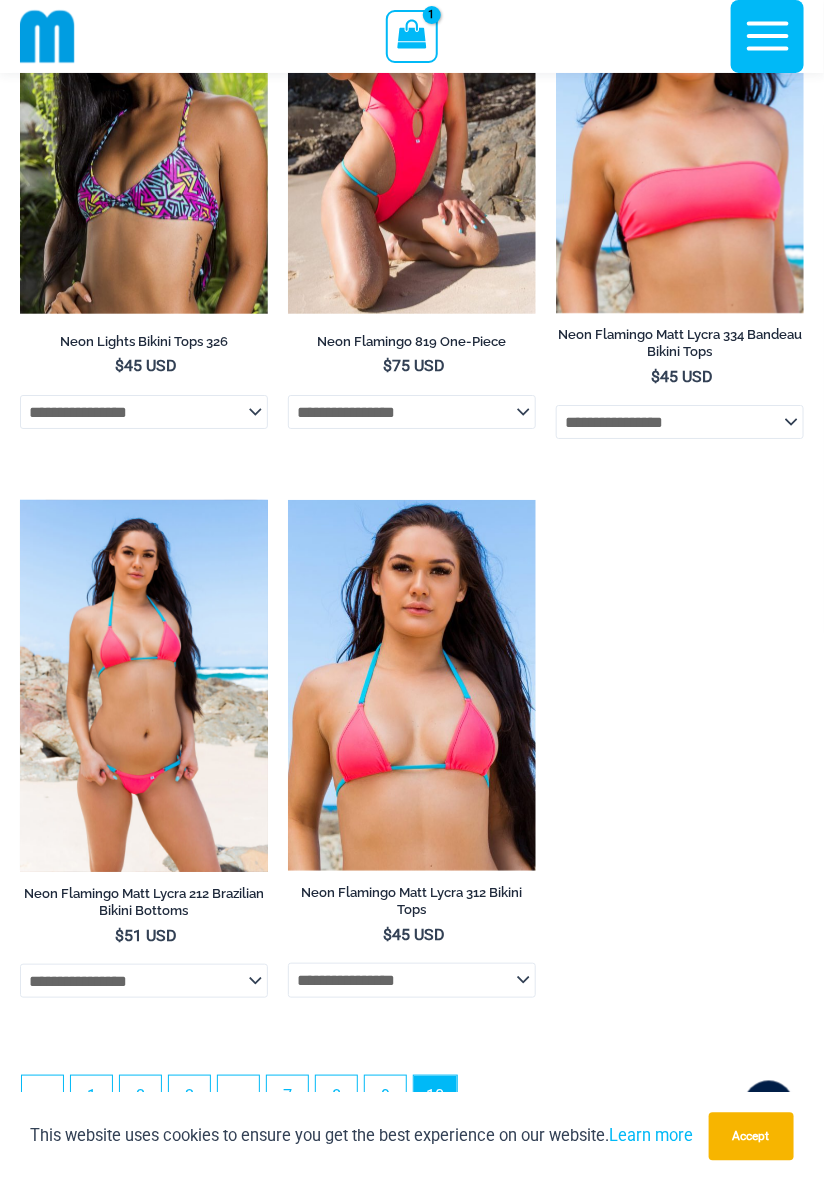 click on "**********" 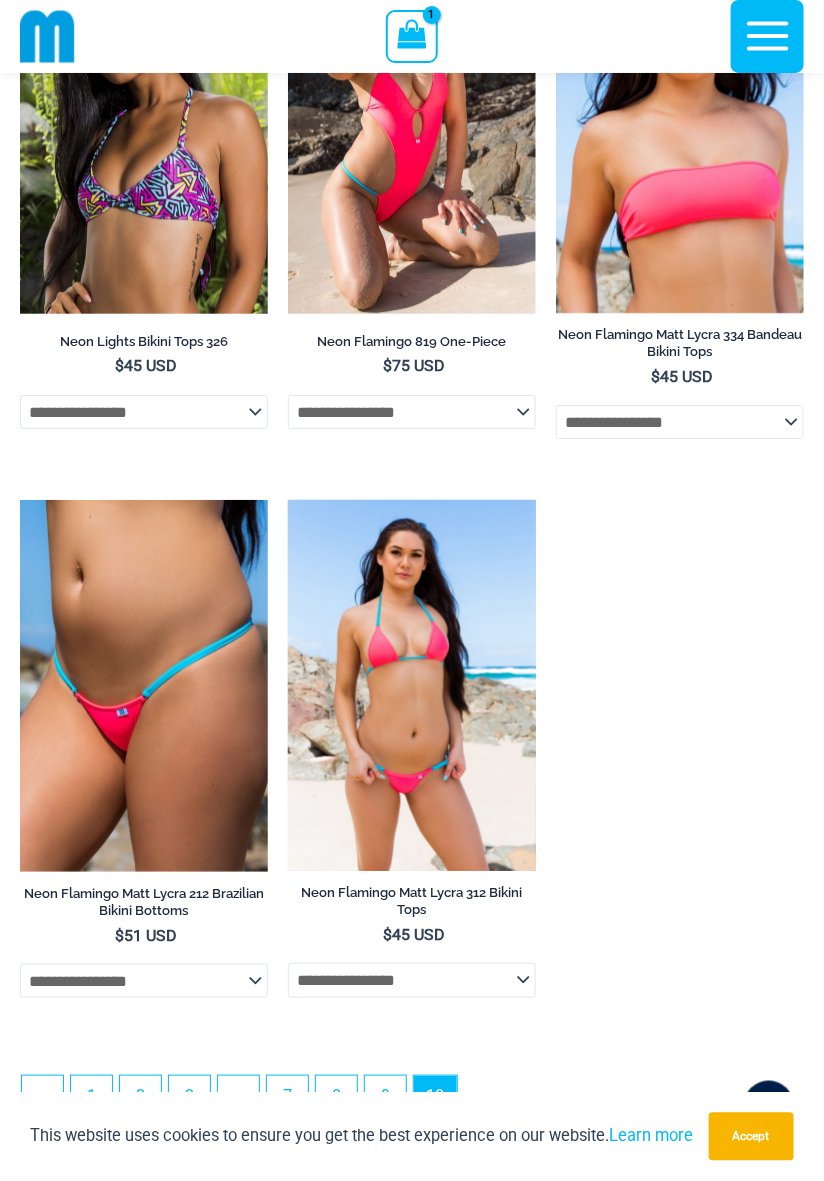 click on "**********" 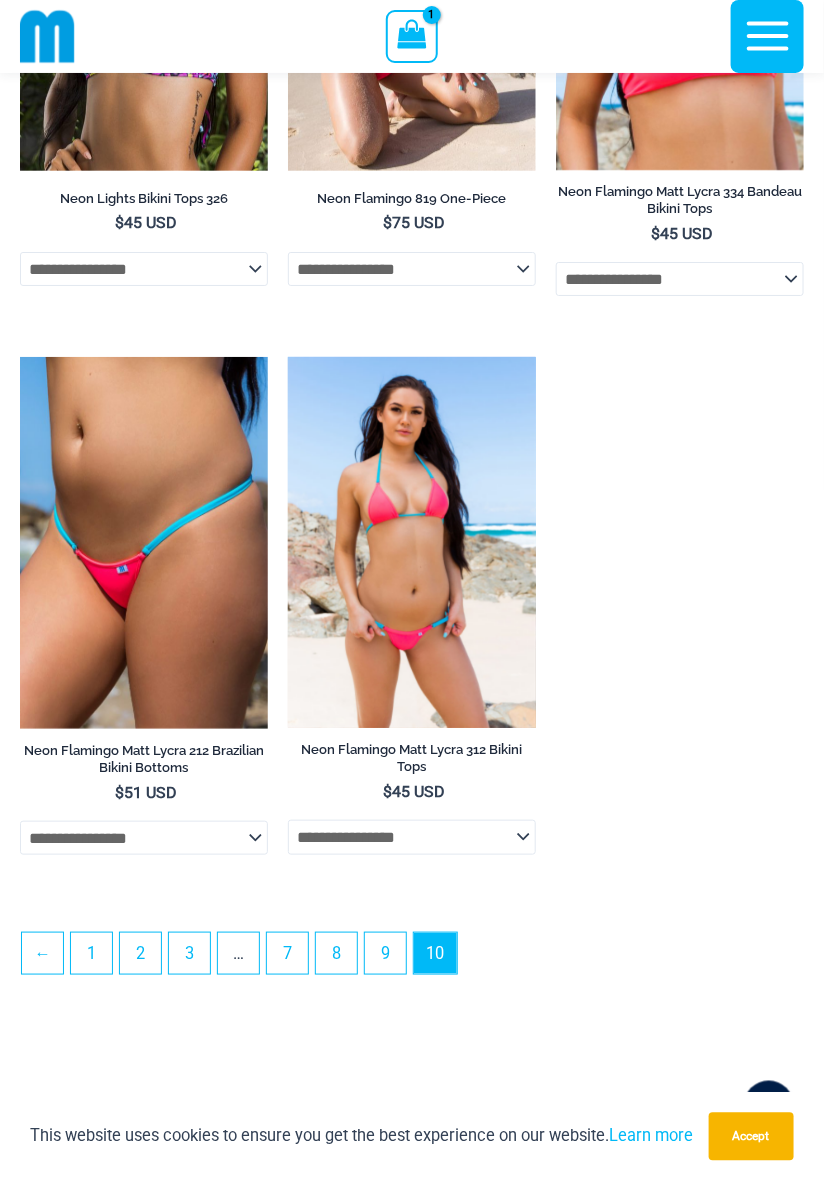 scroll, scrollTop: 1545, scrollLeft: 0, axis: vertical 